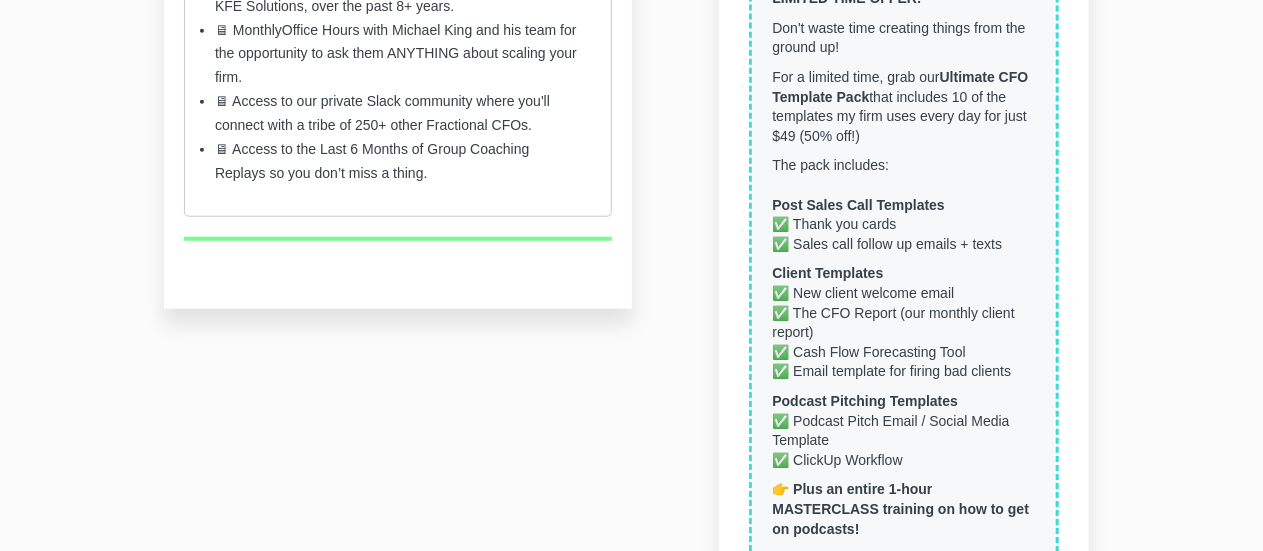 scroll, scrollTop: 1191, scrollLeft: 0, axis: vertical 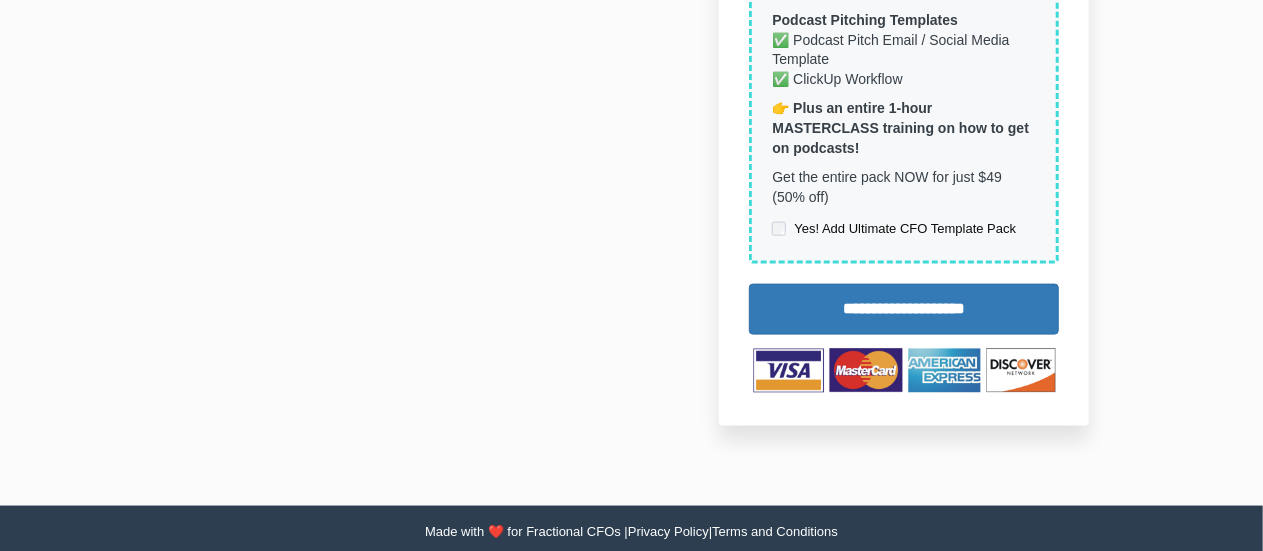 click on "The Inner Circle
Group coaching for Fractional CFOs that want to start, scale, or optimize their advisory services - faster.
Need a quick recap?   In this one-of-a-kind membership, you'll get:
🖥 Monthly group coaching calls where my team and I share the lessons we've learned while building my firm, KFE Solutions, over the past 8+ years.
🖥 Monthly  Office Hours with Michael King and his team   for the opportunity to ask them ANYTHING about scaling your firm.
🖥 Access to our private Slack community where you'll connect with a tribe of 250+ other Fractional CFOs.
🖥 Access to t he Last 6 Months of Group Coaching Replays so you don’t miss a thing.
$149.00 USD
Every month
Apply" at bounding box center [631, -292] 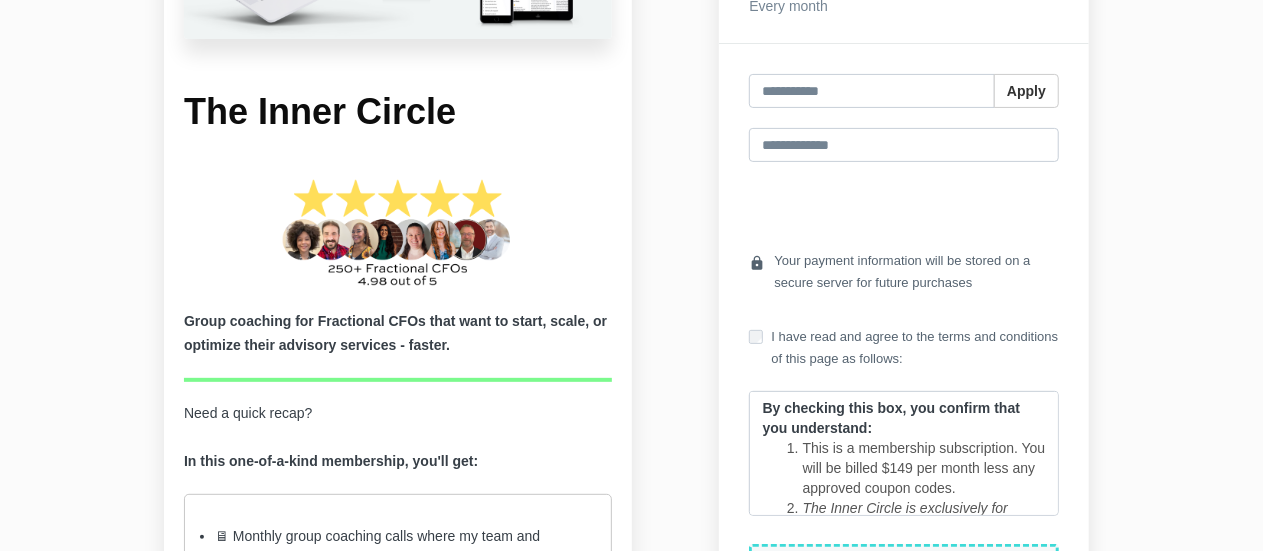 scroll, scrollTop: 191, scrollLeft: 0, axis: vertical 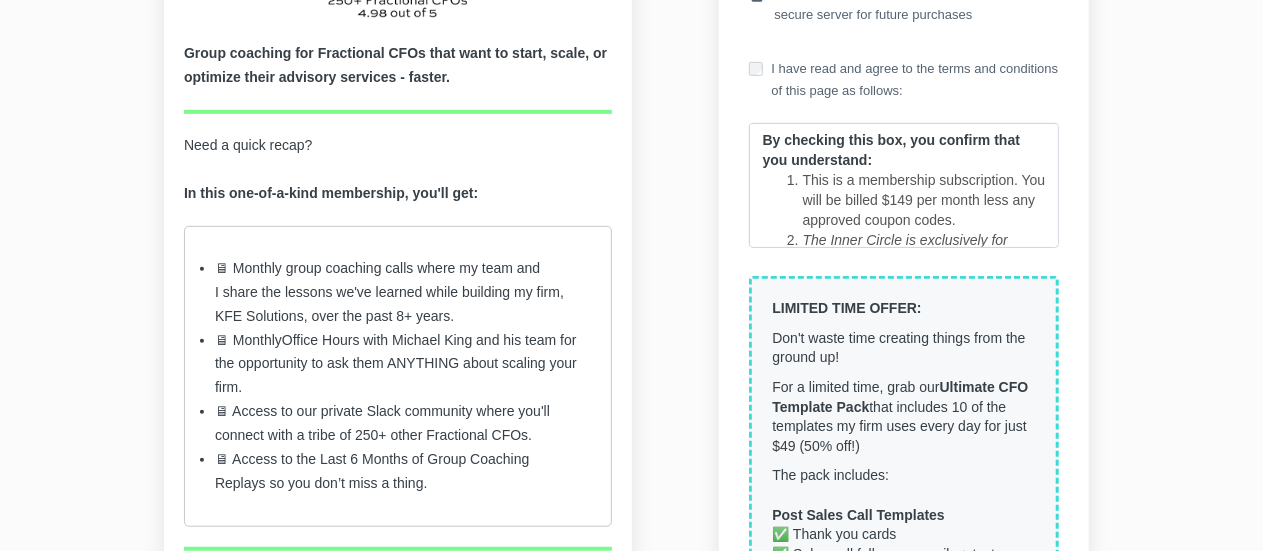 click on "close" at bounding box center (11226, 490) 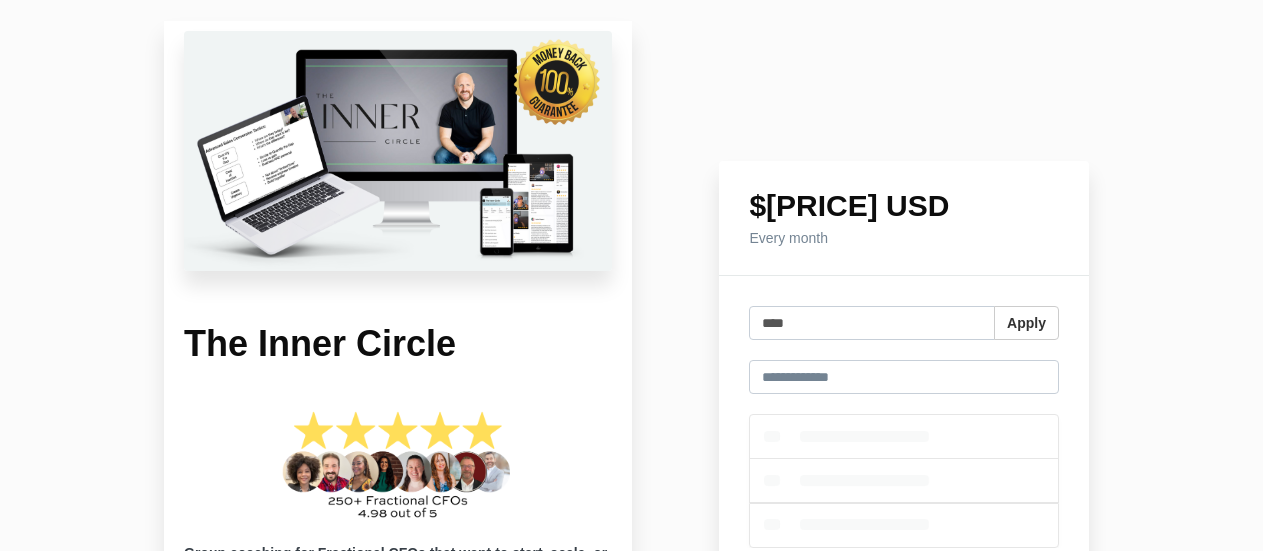 scroll, scrollTop: 0, scrollLeft: 0, axis: both 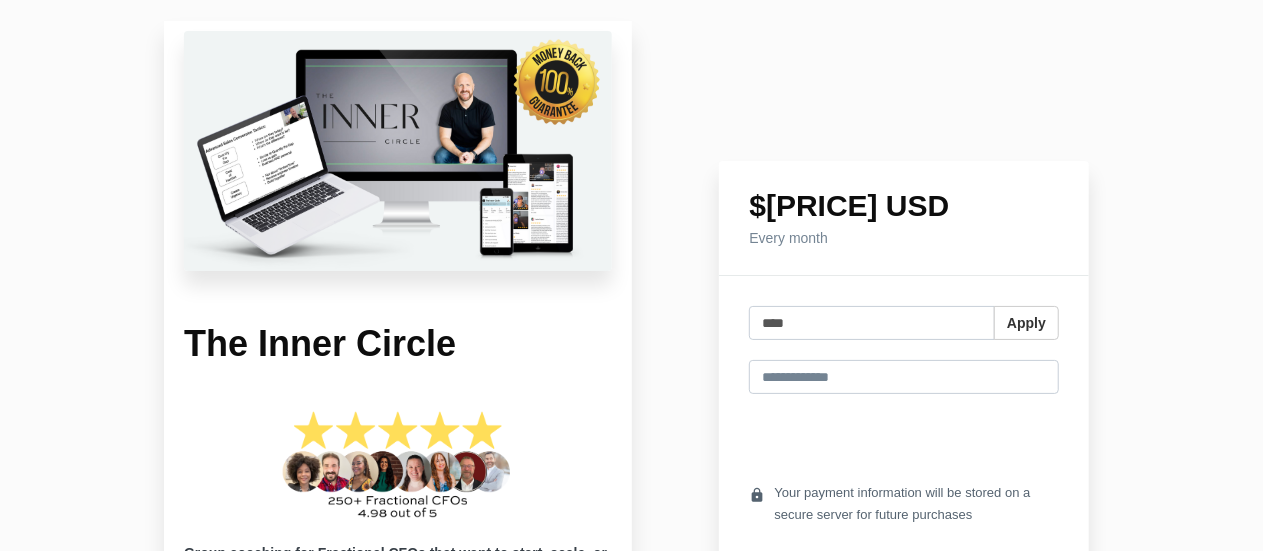 click on "close" at bounding box center [11226, 490] 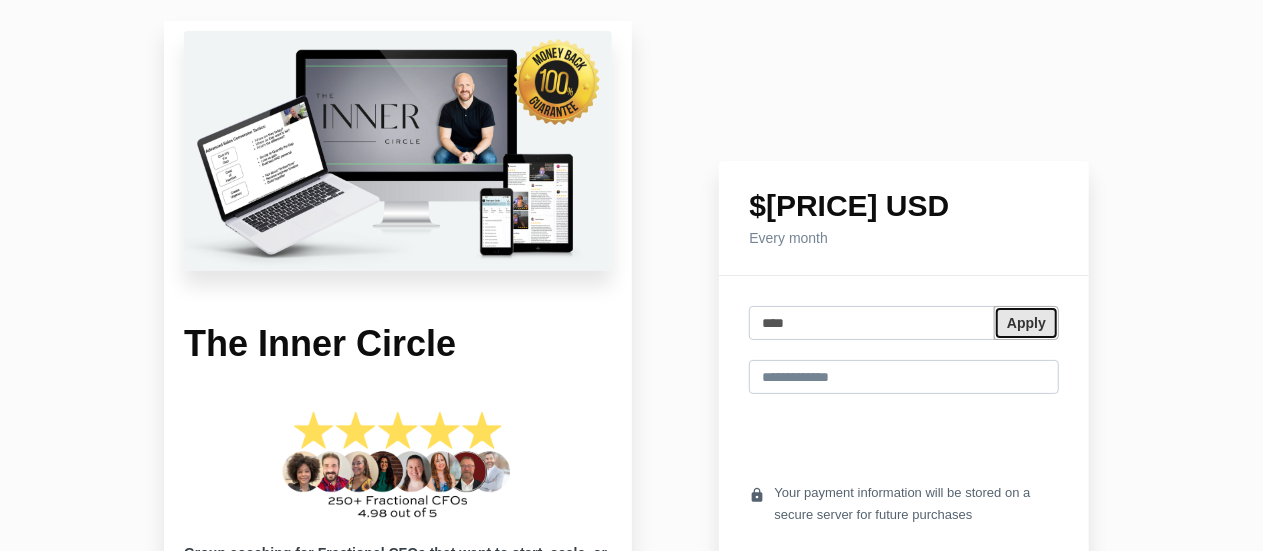 click on "Apply" at bounding box center [1026, 323] 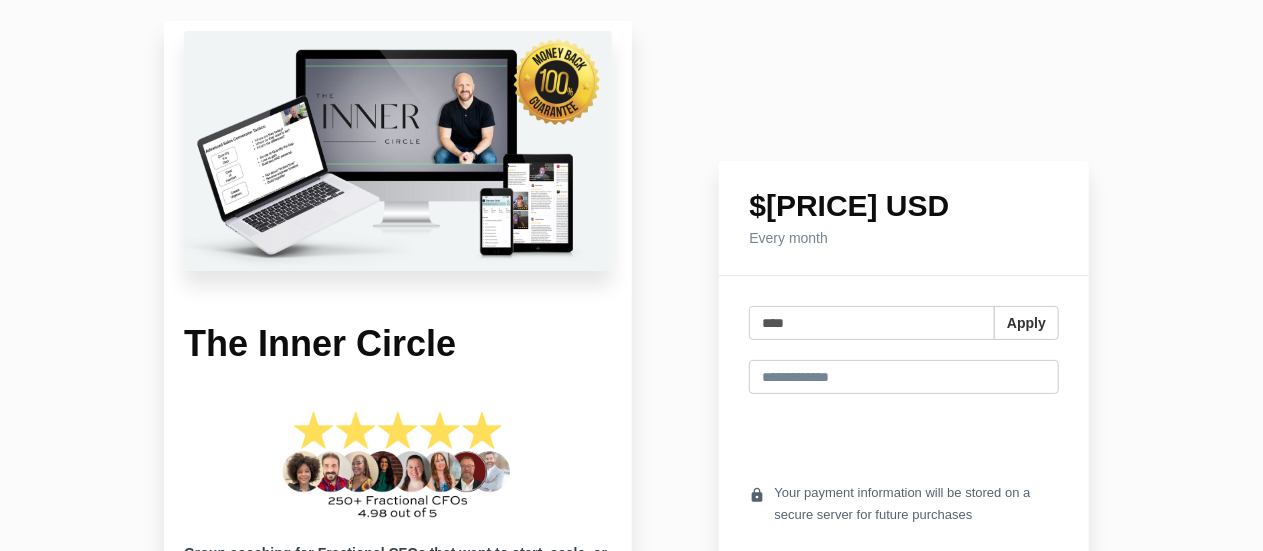 click on "close" at bounding box center [11226, 490] 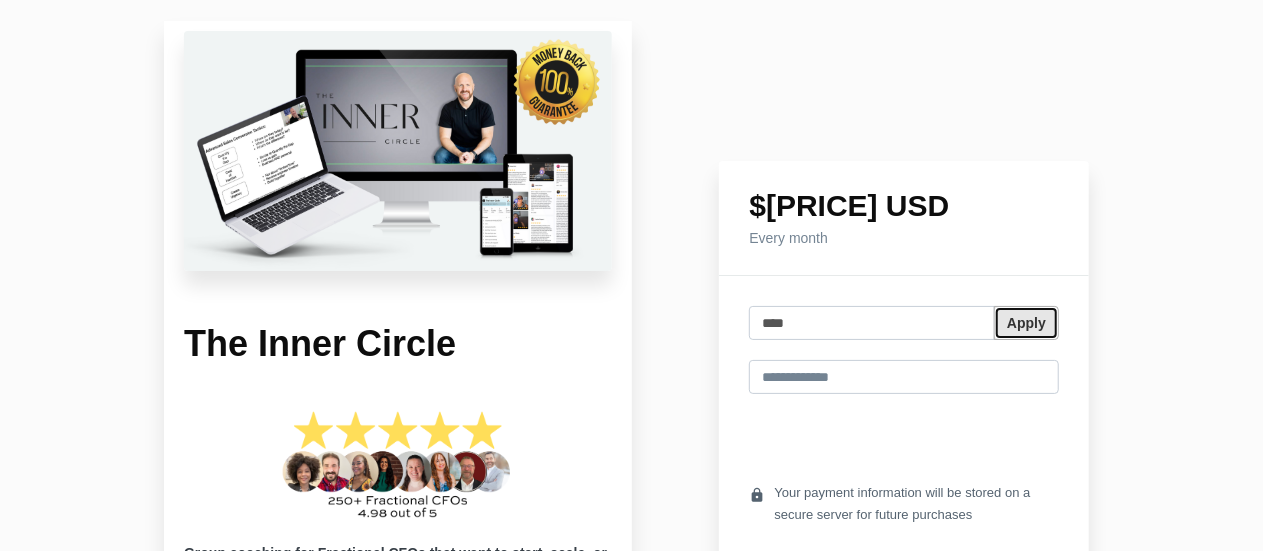 click on "Apply" at bounding box center (1026, 323) 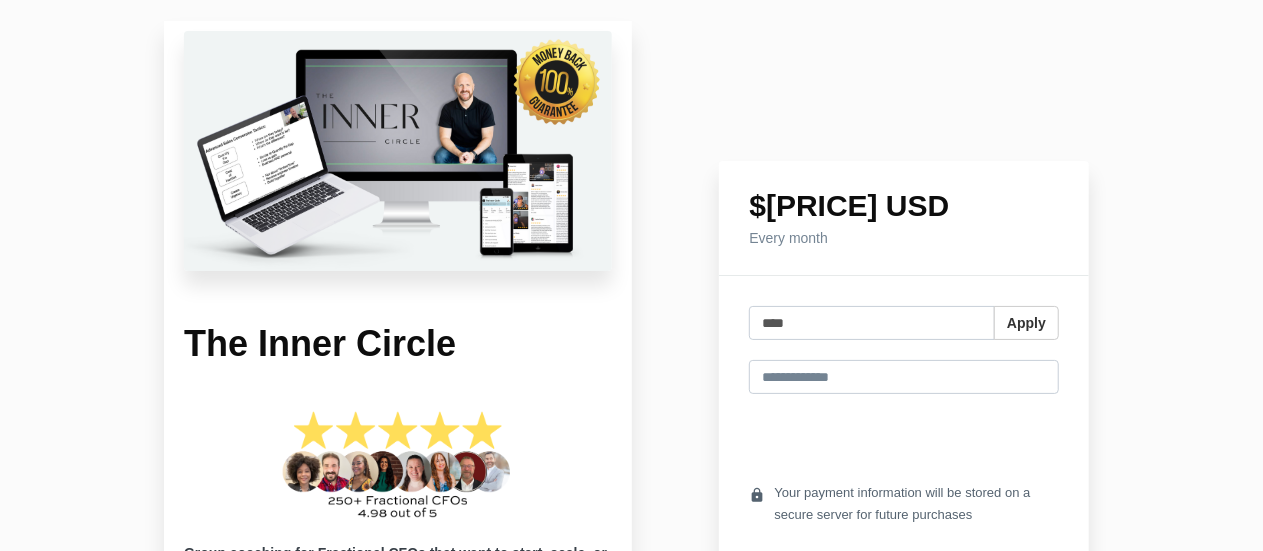 click on "close" at bounding box center (11226, 490) 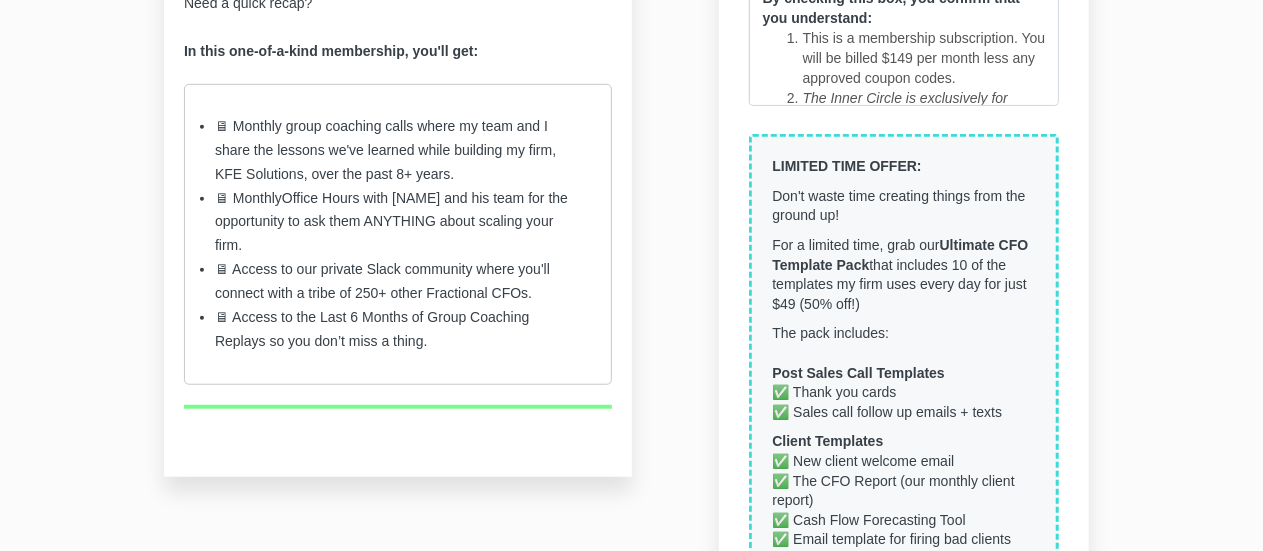 scroll, scrollTop: 900, scrollLeft: 0, axis: vertical 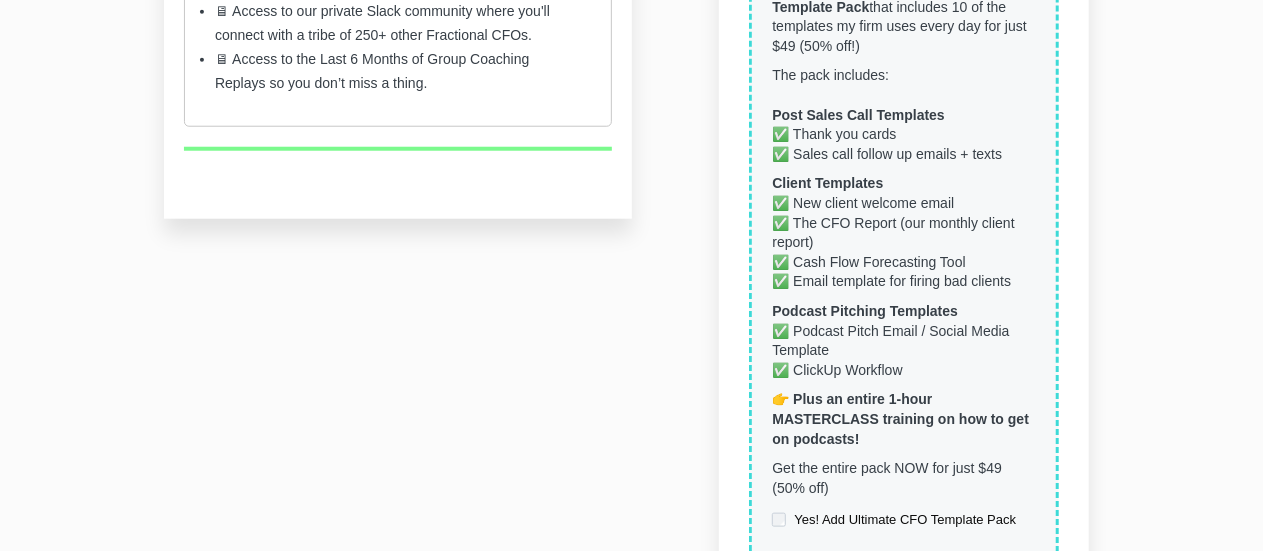 click on "close" at bounding box center [11226, 490] 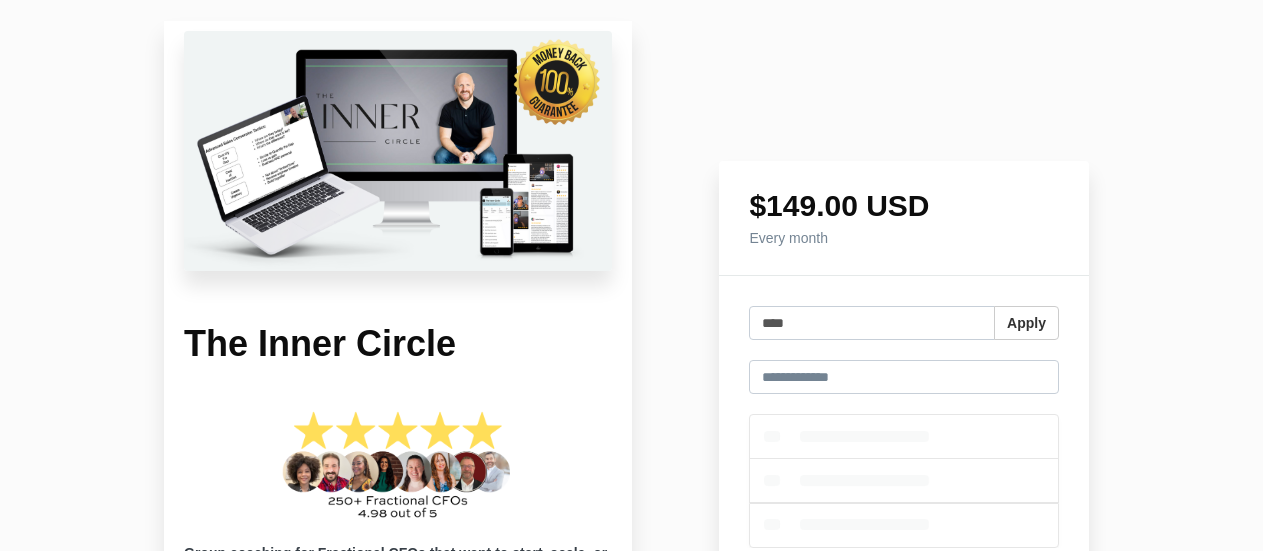 scroll, scrollTop: 0, scrollLeft: 0, axis: both 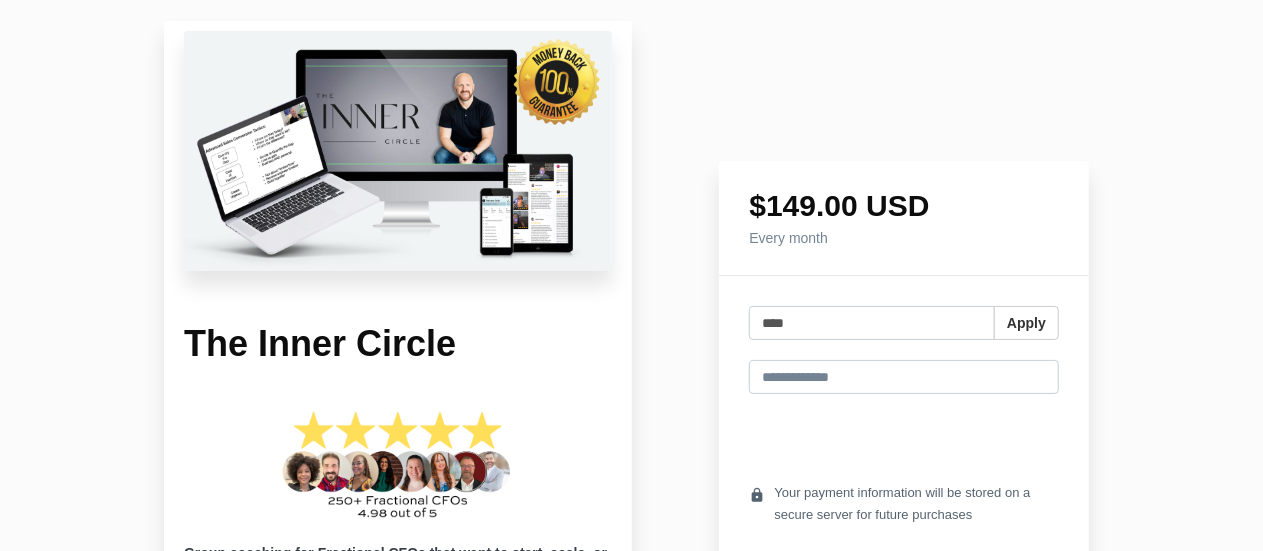 click on "close" at bounding box center (11226, 490) 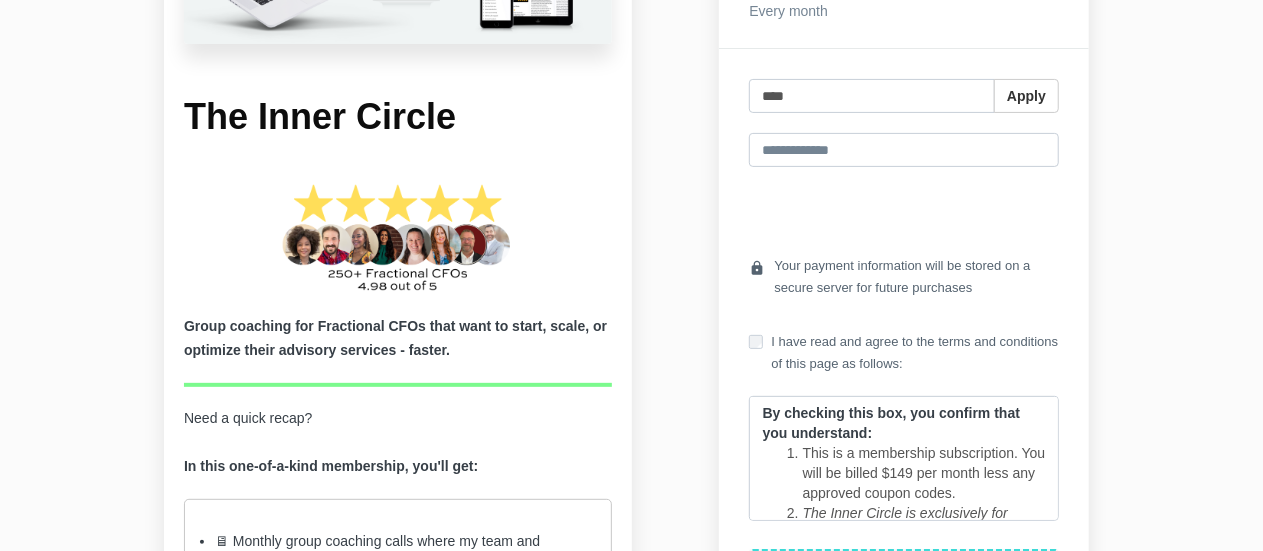 scroll, scrollTop: 300, scrollLeft: 0, axis: vertical 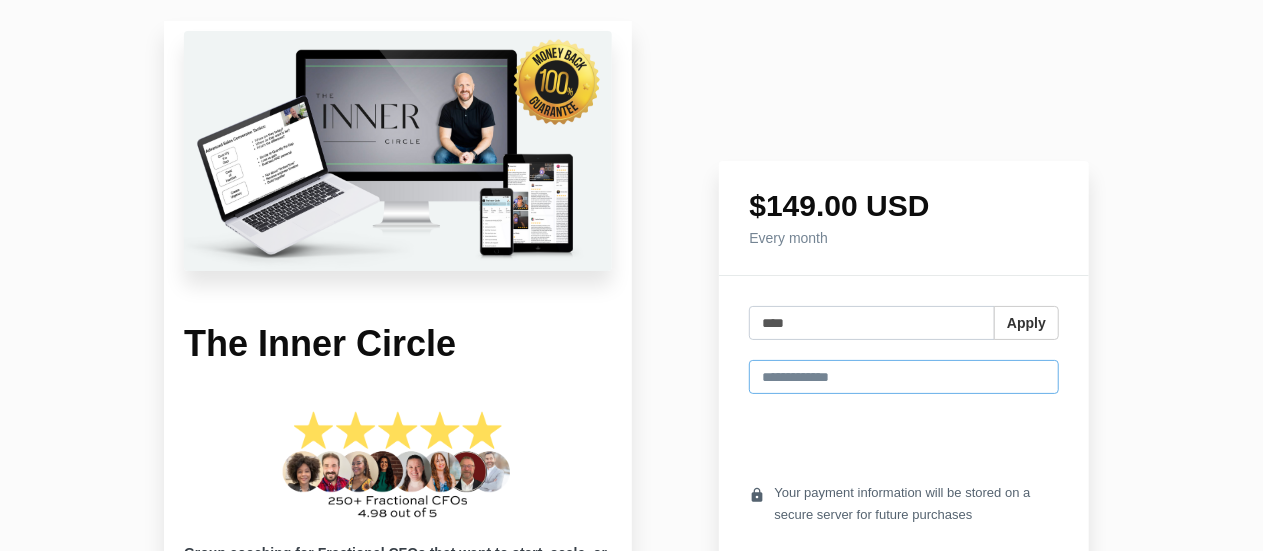 click at bounding box center [904, 377] 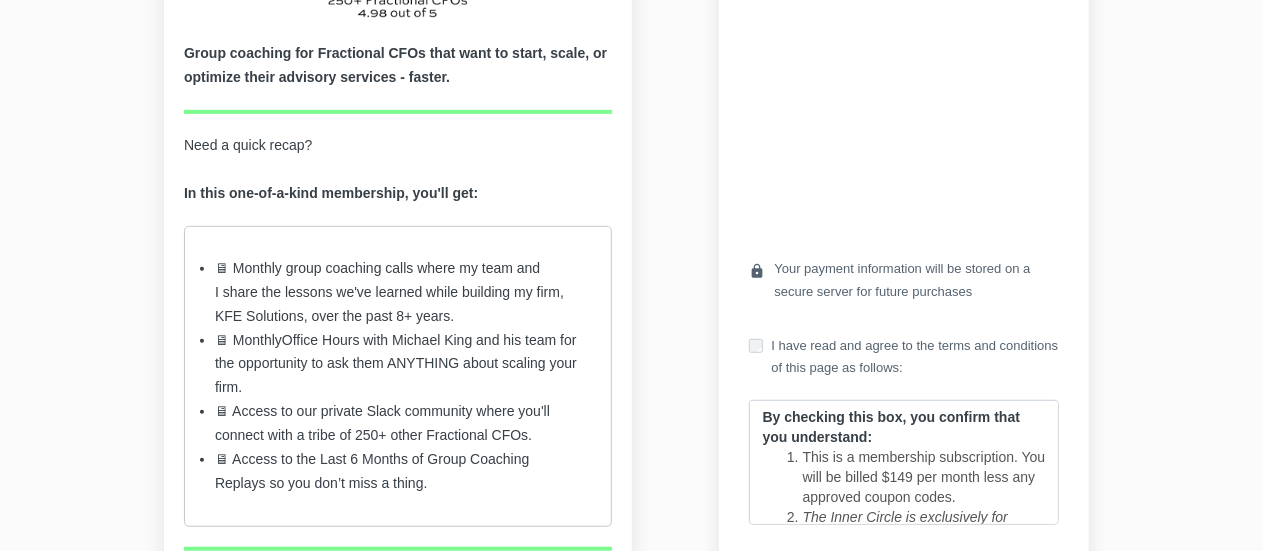 scroll, scrollTop: 600, scrollLeft: 0, axis: vertical 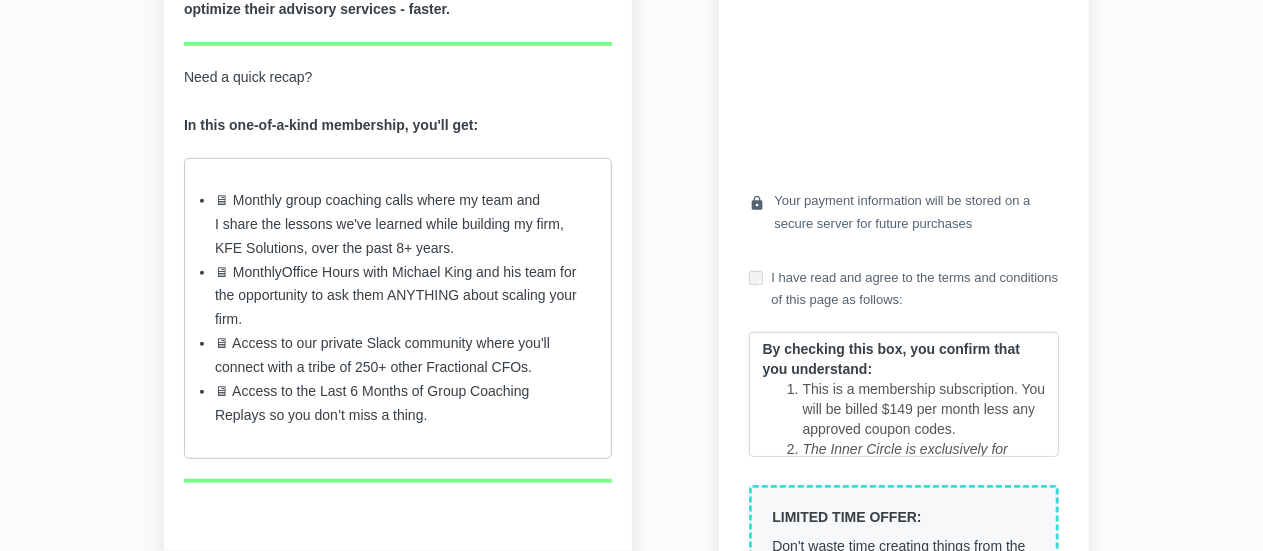 click on "Apply" at bounding box center (1026, -245) 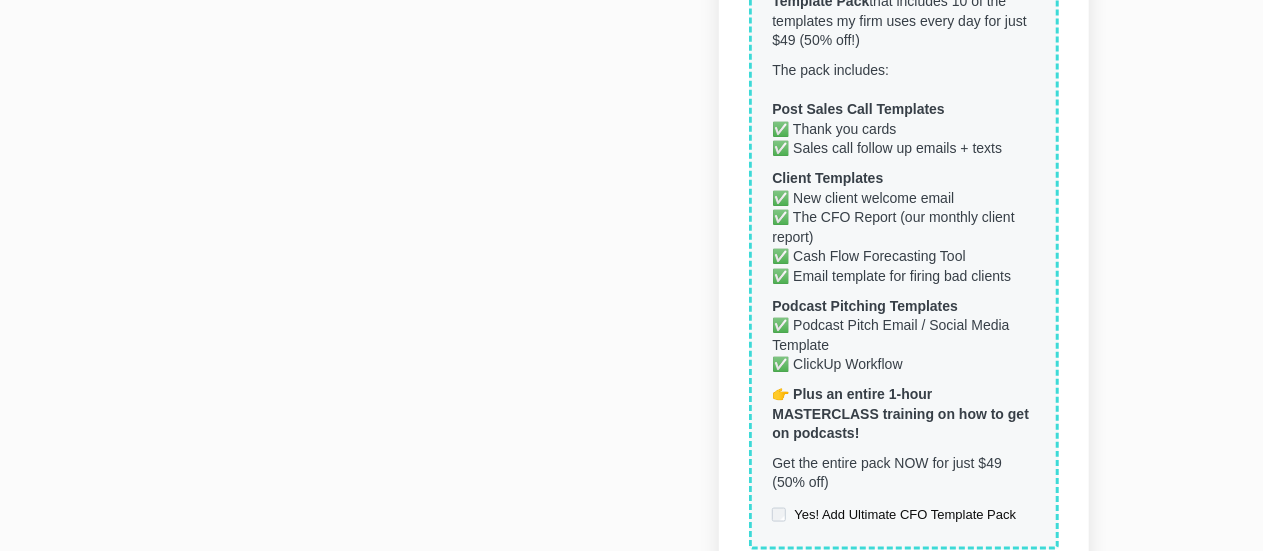 scroll, scrollTop: 1368, scrollLeft: 0, axis: vertical 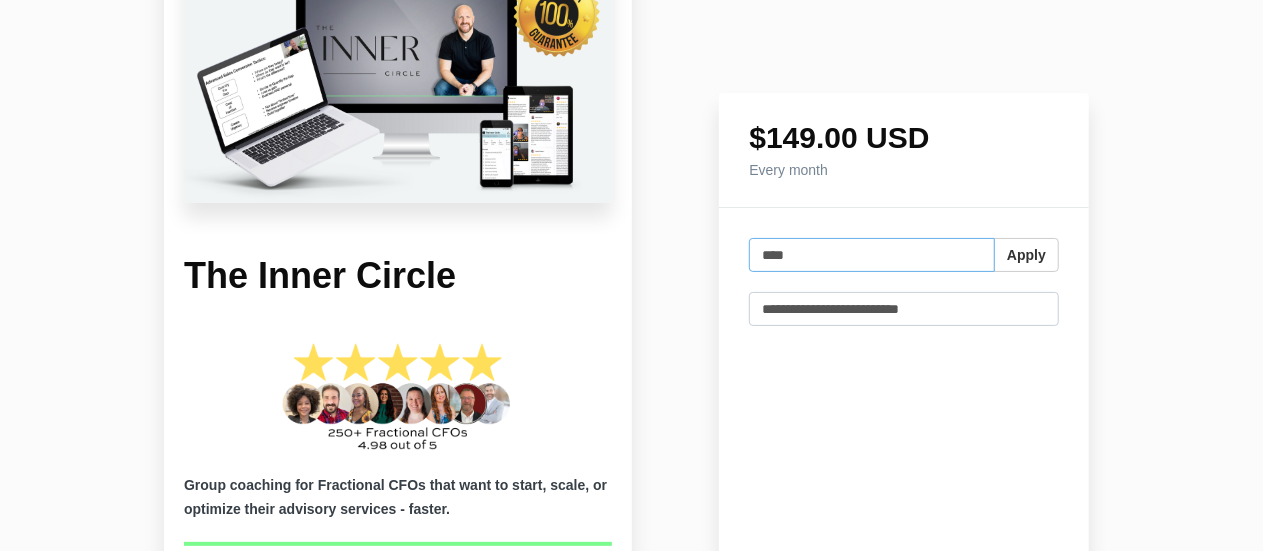 drag, startPoint x: 830, startPoint y: 249, endPoint x: 674, endPoint y: 257, distance: 156.20499 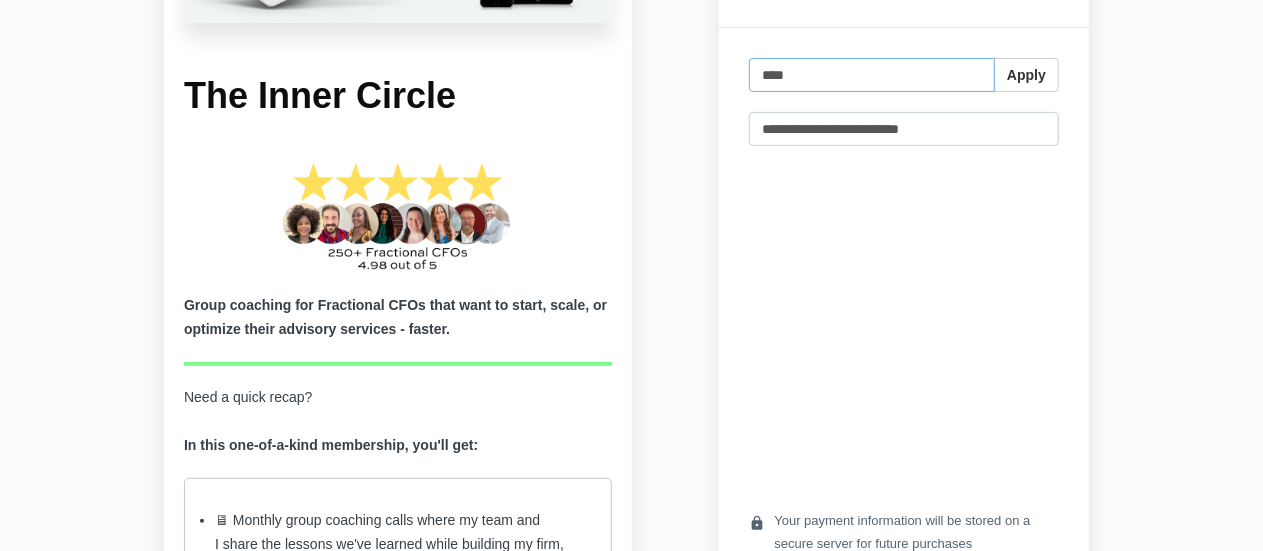 scroll, scrollTop: 468, scrollLeft: 0, axis: vertical 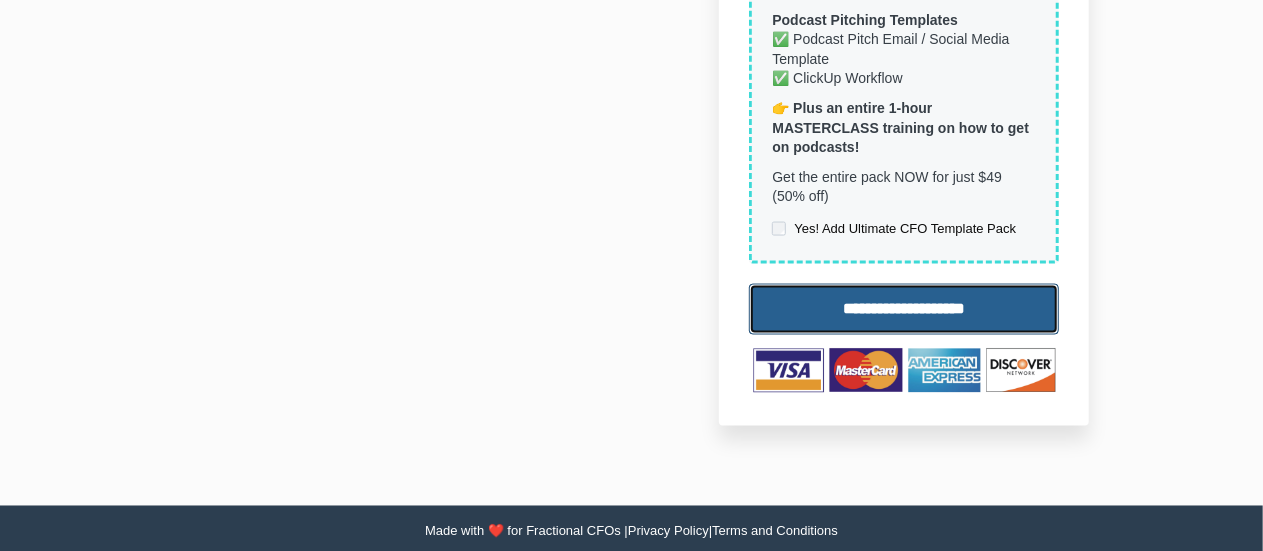 click on "**********" at bounding box center (904, 309) 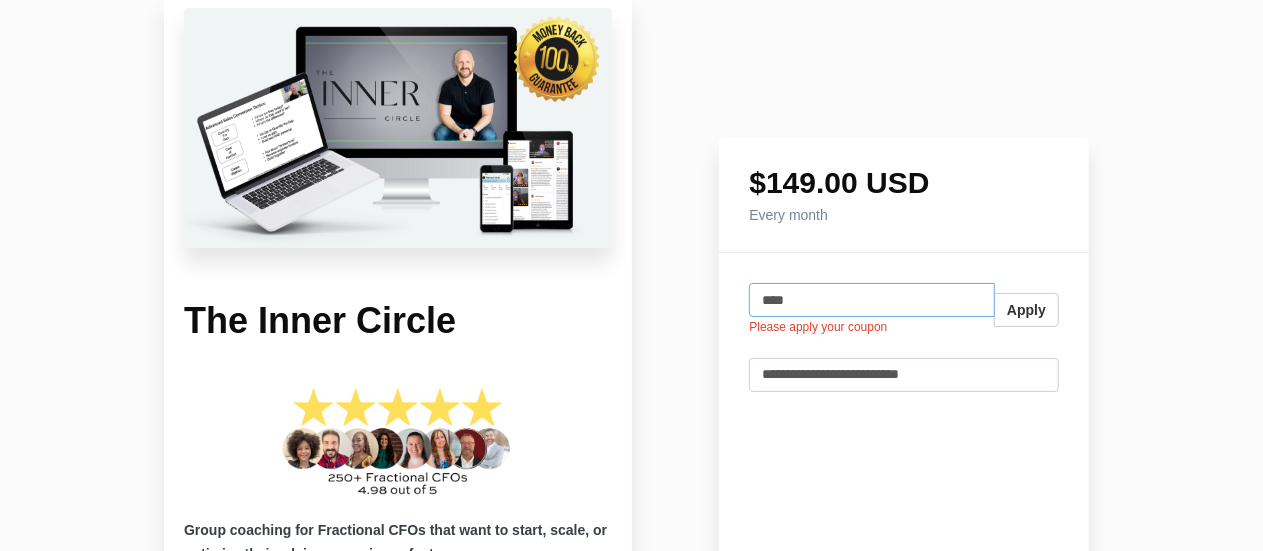 scroll, scrollTop: 0, scrollLeft: 0, axis: both 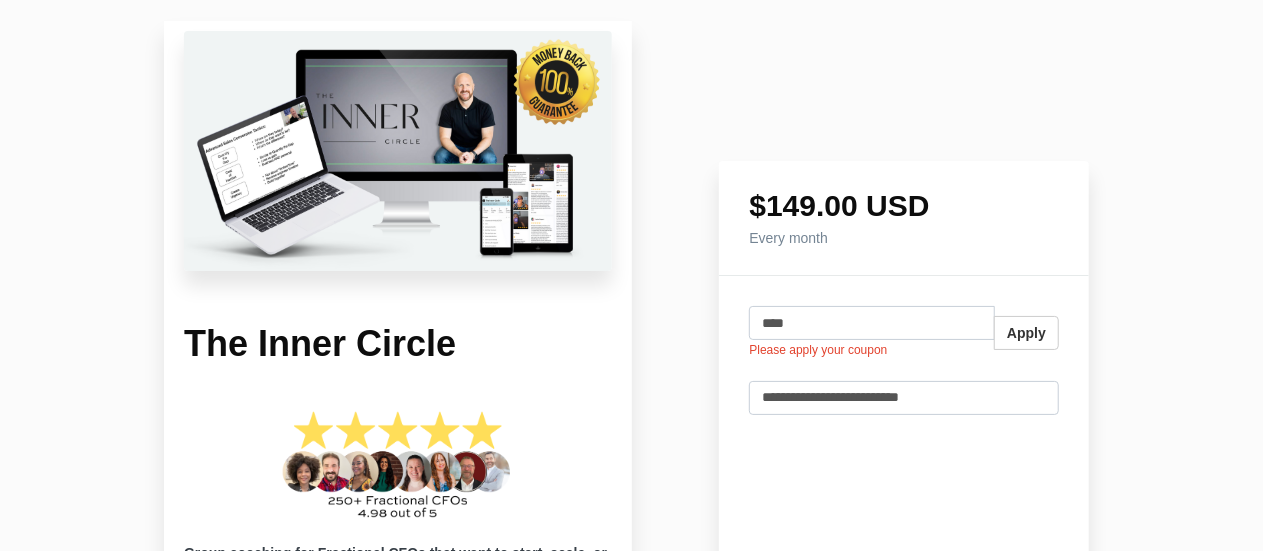 click on "Please review the problems" at bounding box center (11018, 490) 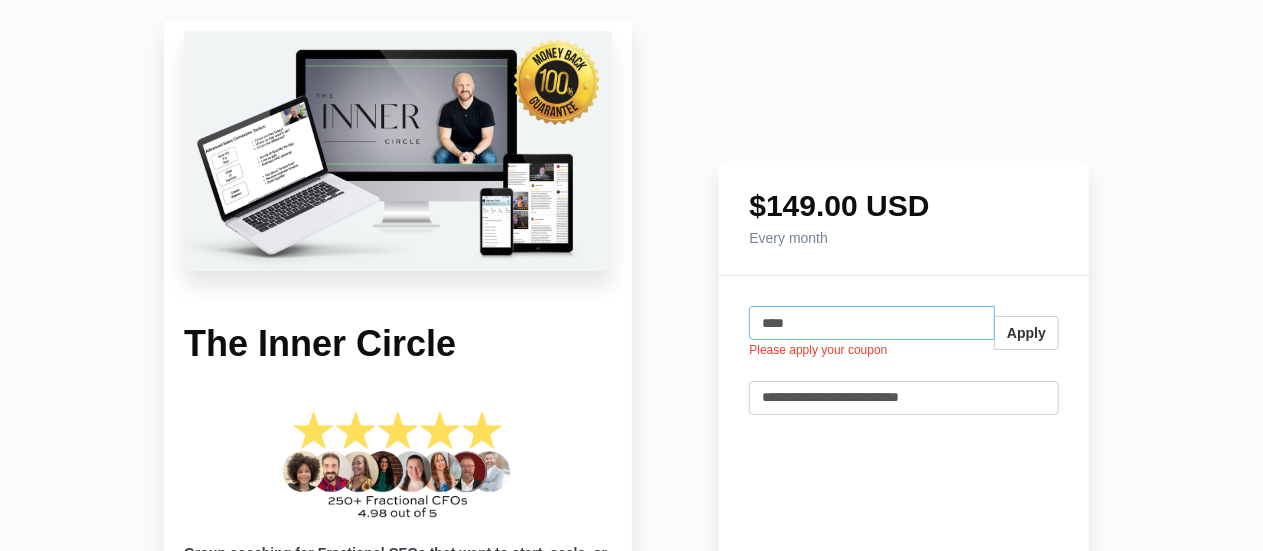drag, startPoint x: 969, startPoint y: 326, endPoint x: 625, endPoint y: 333, distance: 344.07123 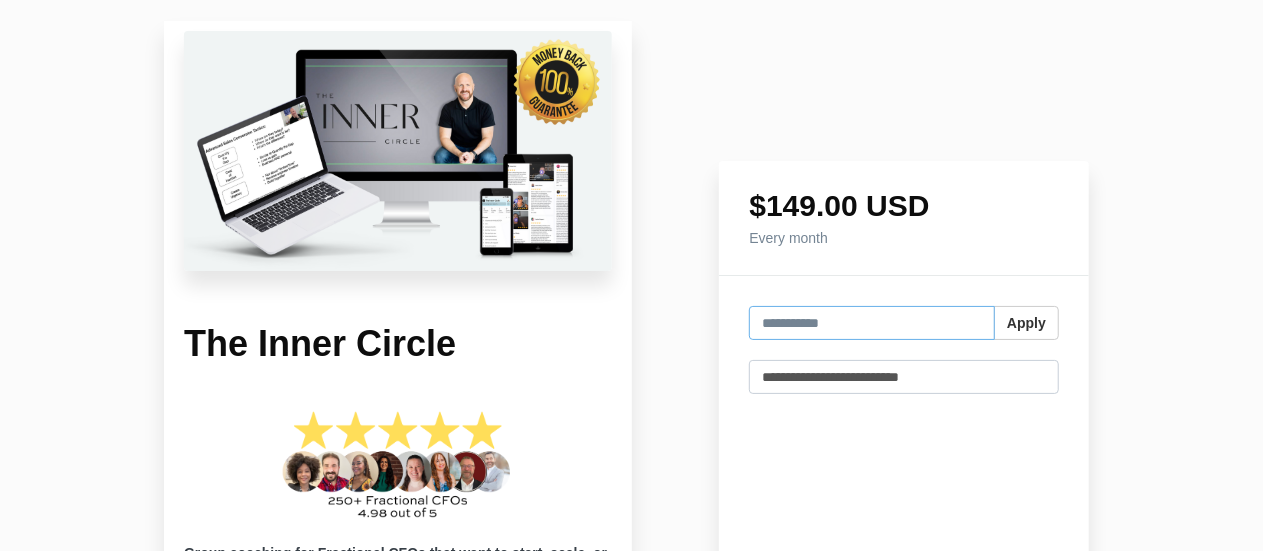 type 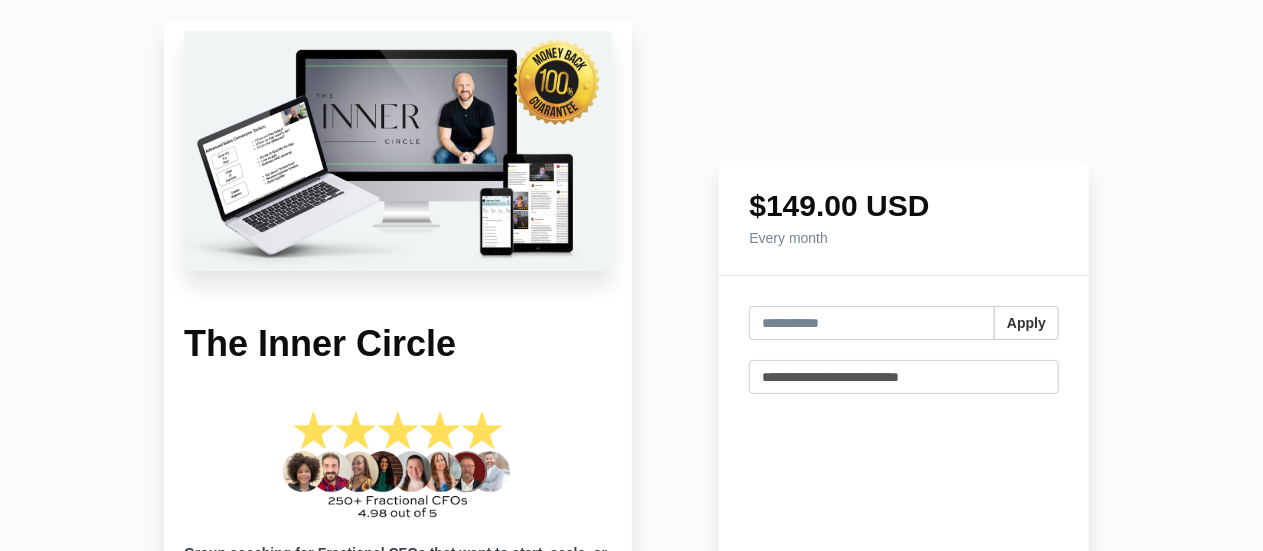 click on "The Inner Circle
Group coaching for Fractional CFOs that want to start, scale, or optimize their advisory services - faster.
Need a quick recap?   In this one-of-a-kind membership, you'll get:
🖥 Monthly group coaching calls where my team and I share the lessons we've learned while building my firm, KFE Solutions, over the past 8+ years.
🖥 Monthly  Office Hours with Michael King and his team   for the opportunity to ask them ANYTHING about scaling your firm.
🖥 Access to our private Slack community where you'll connect with a tribe of 250+ other Fractional CFOs.
🖥 Access to t he Last 6 Months of Group Coaching Replays so you don’t miss a thing.
$149.00 USD
Every month
warning Please review the problems close" at bounding box center (631, 1037) 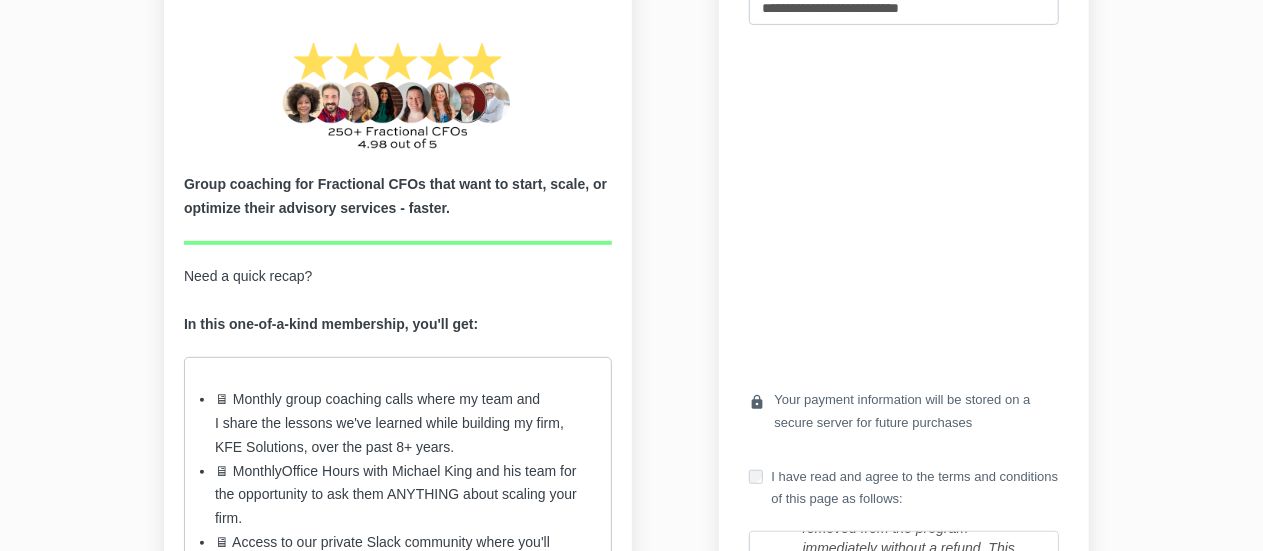 scroll, scrollTop: 500, scrollLeft: 0, axis: vertical 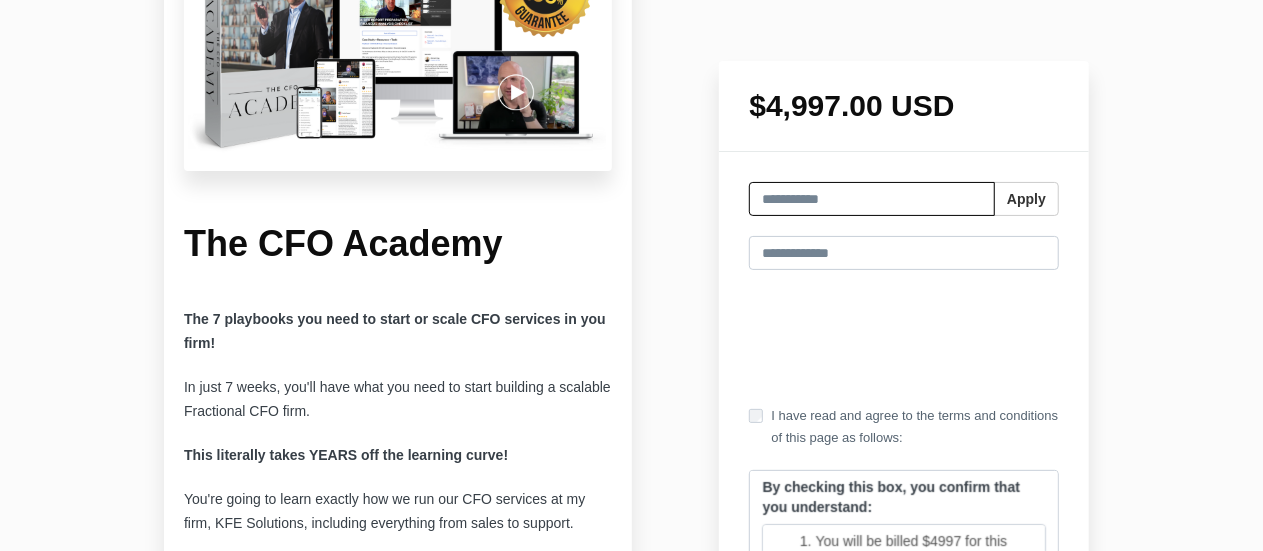 click at bounding box center (872, 199) 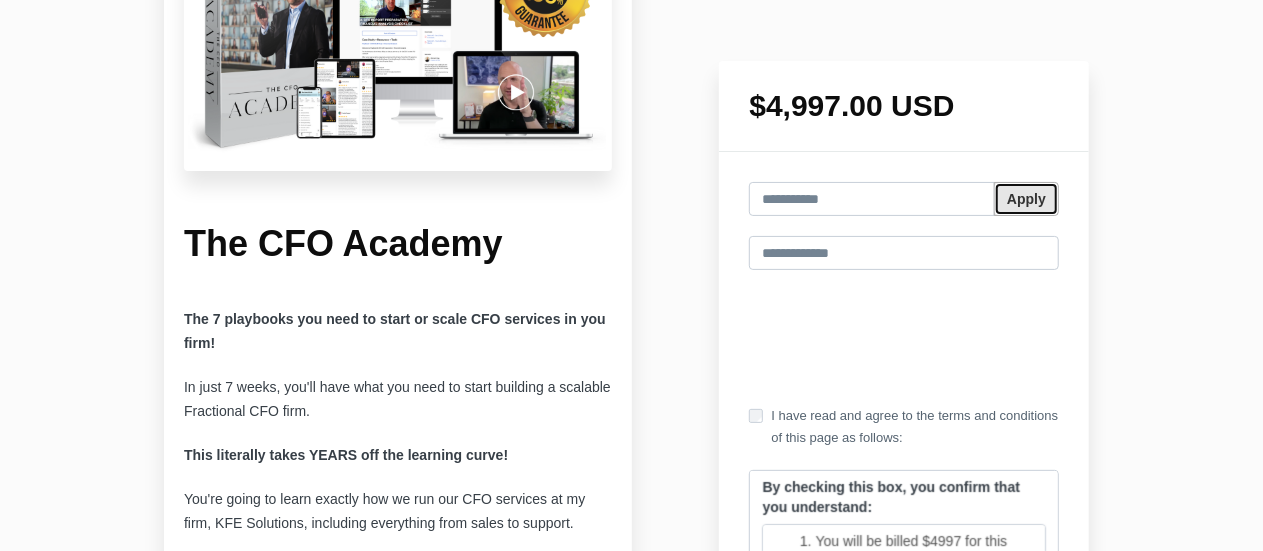 click on "Apply" at bounding box center (1026, 199) 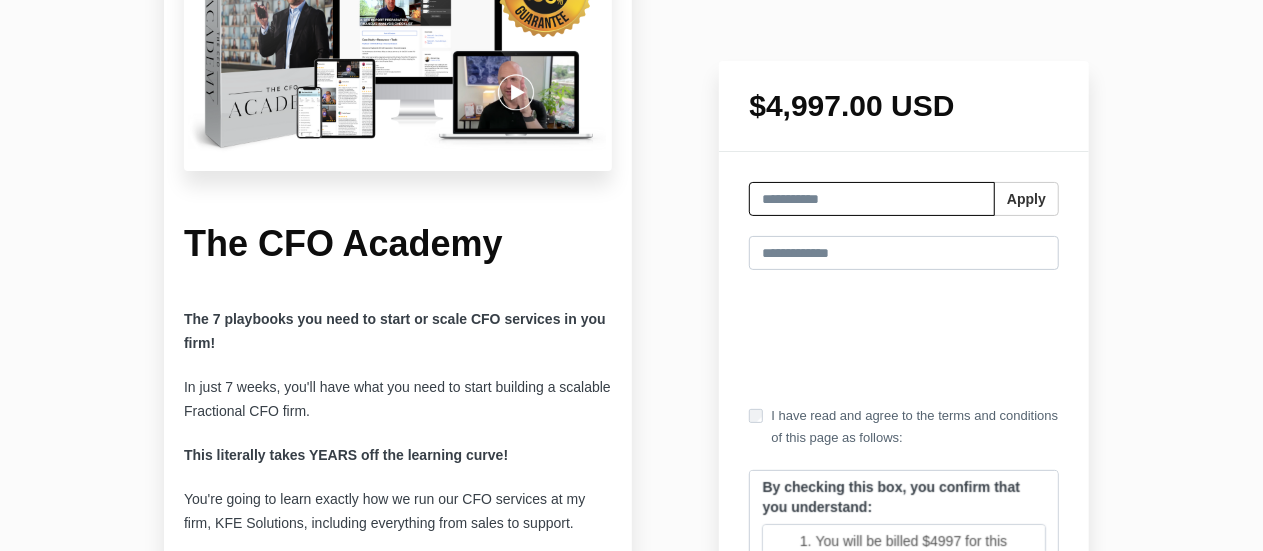click at bounding box center [872, 199] 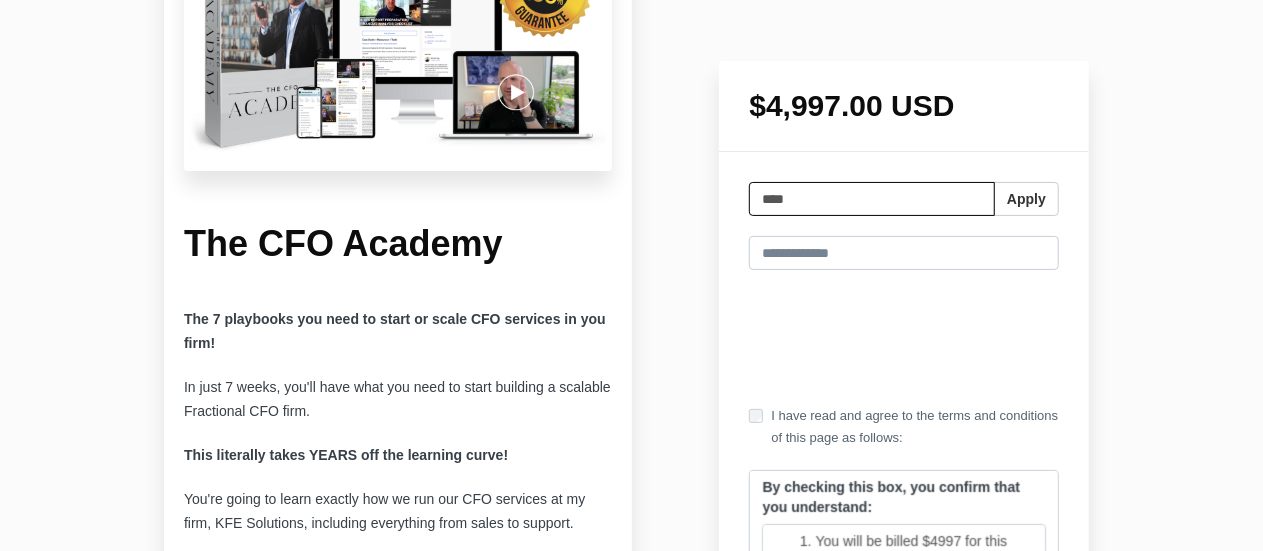 type on "****" 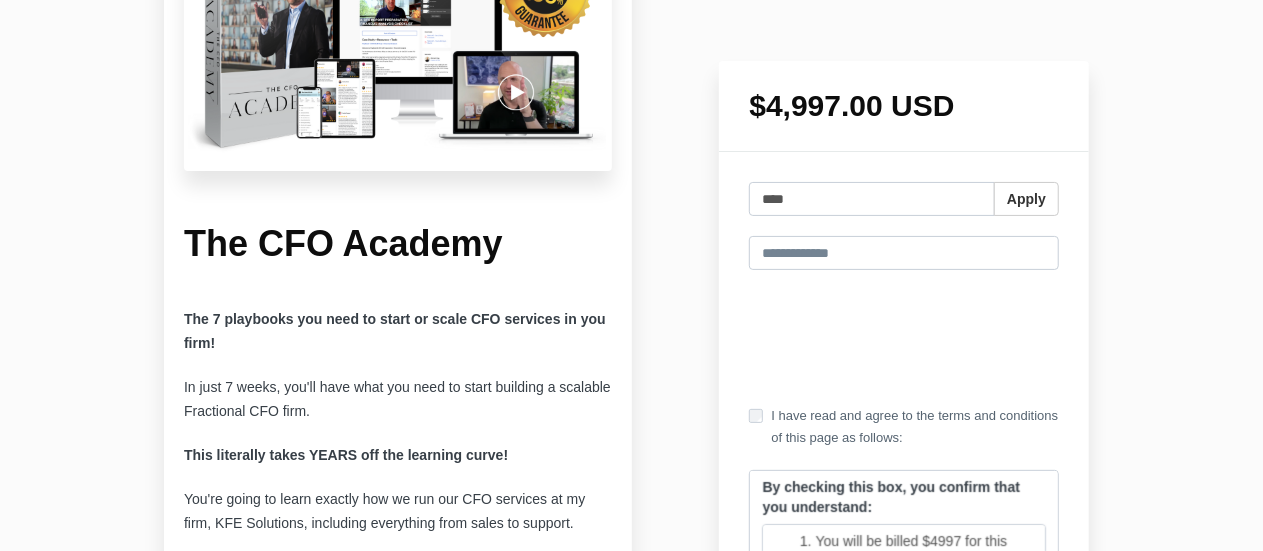 click on "The CFO Academy
The 7 playbooks you need to start or scale CFO services in you firm!
In just 7 weeks, you'll have what you need to start building a scalable Fractional CFO firm.
This literally takes YEARS off the learning curve!
You're going to learn exactly how we run our CFO services at my firm, KFE Solutions, including everything from sales to support.
Need a quick recap?   What you'll get:
😎 Playbook 1 : The ESSENTIAL mindsets needed to think like a successful CFO and CEO along with 4 must-haves before you start your CFO services
😎 Playbook 2 : Which services to offer and how to price them
😎  Playbook 3 : How to CONFIDENTLY handle sales calls
😎 Playbook 4 : How to onboard new clients with EXCELLENCE
😎 Playbook 5 : How to prepare for CFO calls and do financial analysis
😎 Playbook 6 : How to handle an actual CFO call with CONFIDENCE" at bounding box center (631, 1152) 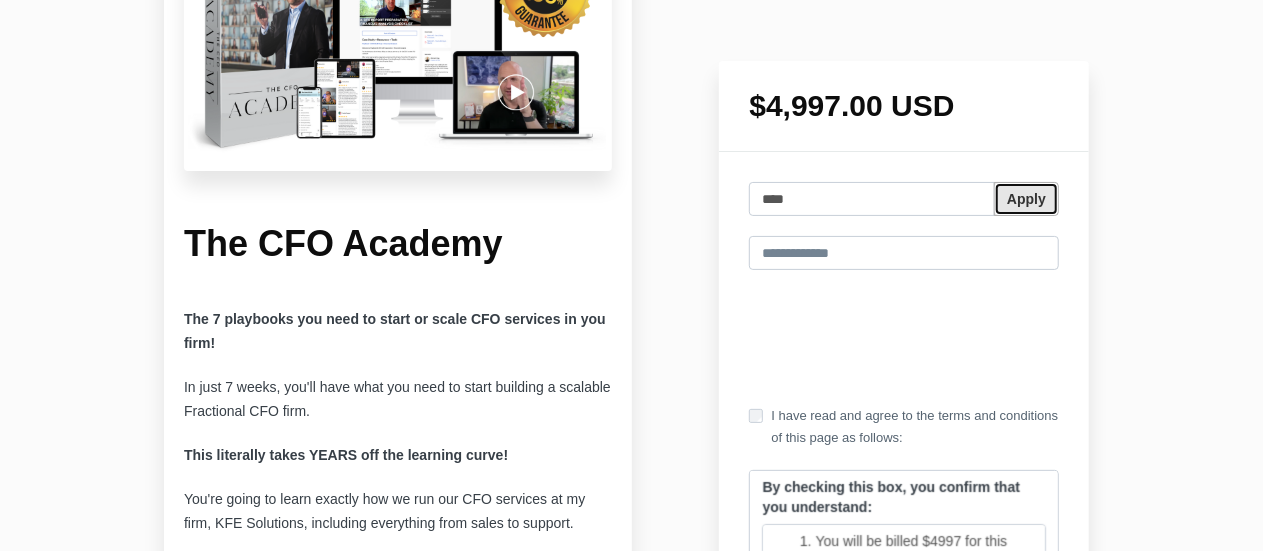 click on "Apply" at bounding box center (1026, 199) 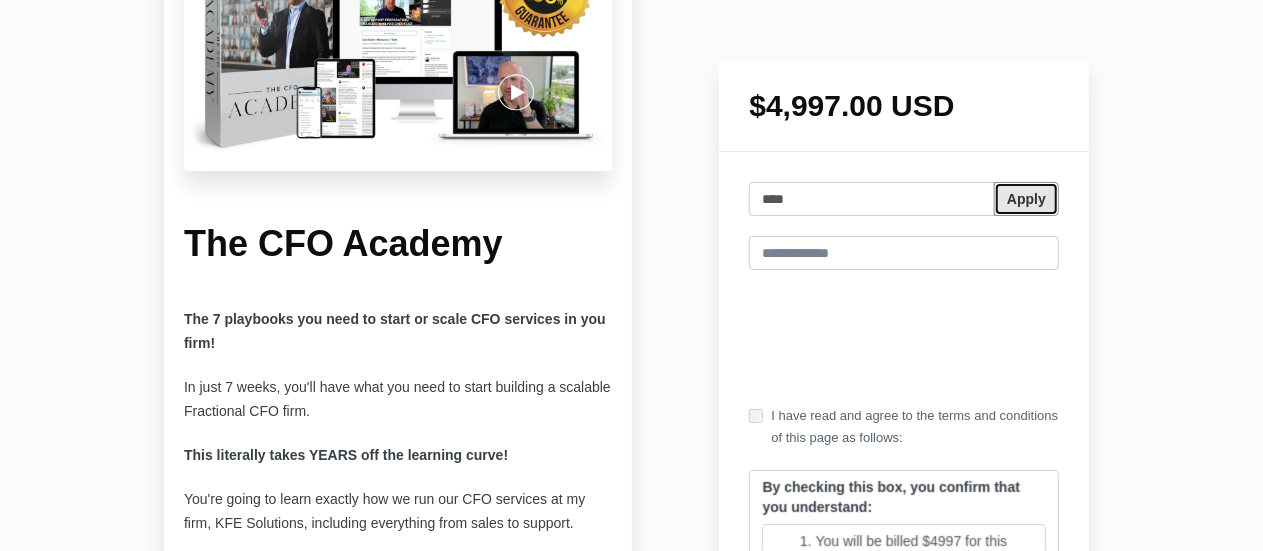 type 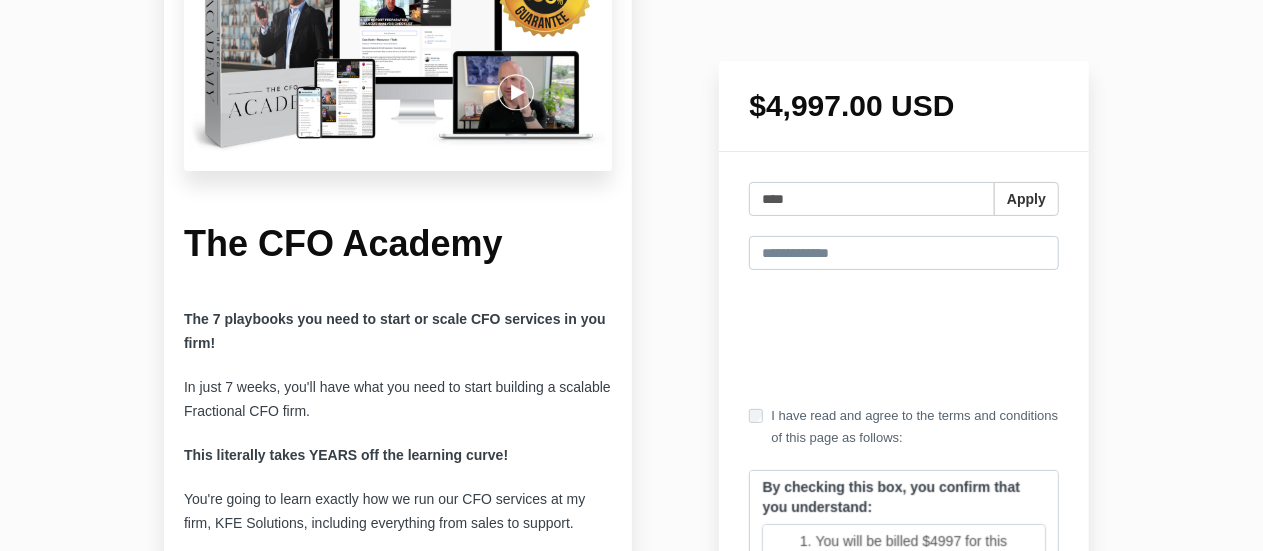click on "close" at bounding box center (11226, 490) 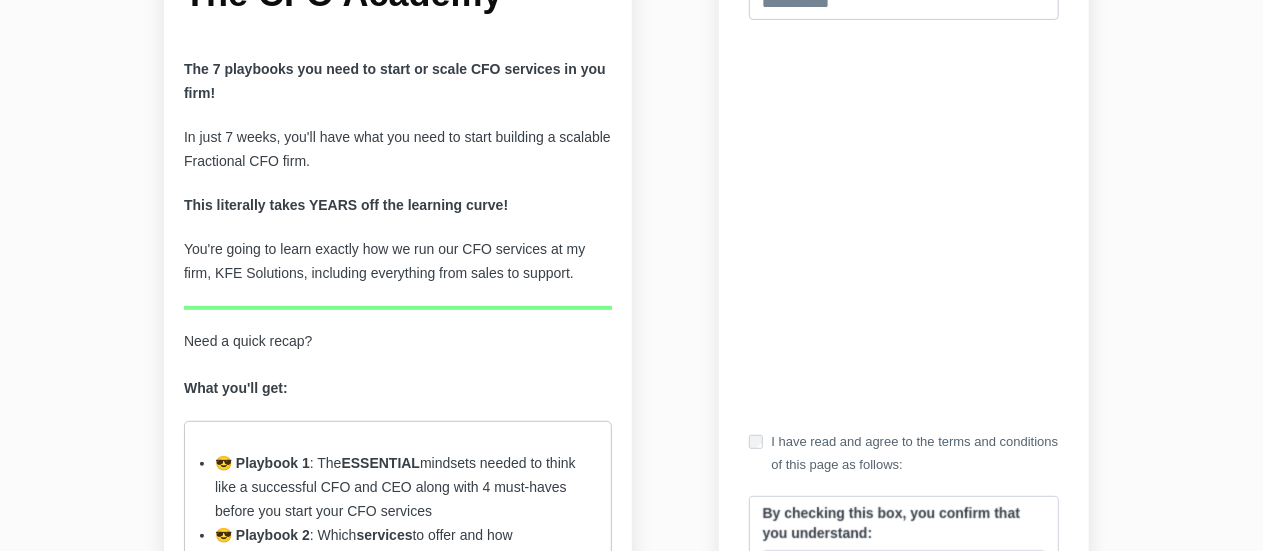scroll, scrollTop: 600, scrollLeft: 0, axis: vertical 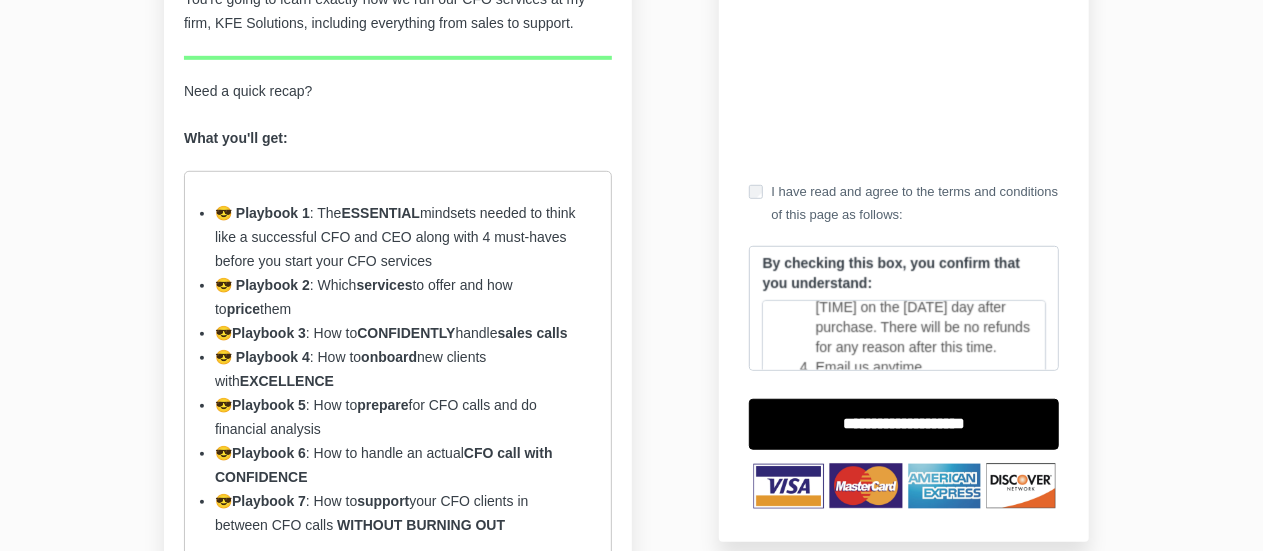 click on "By checking this box, you confirm that you understand:
You will be billed $4997 for this purchase (less any approved coupon codes).
You will receive Playbook 1 at the time of purchase. The additional 6 playbooks will be released weekly thereafter.
Refund requests must be sent to support@[EXAMPLE.COM] by [DATE] . There will be no refunds for any reason after this time.
Email us anytime at support@[EXAMPLE.COM] or reply to any of our emails if you have questions.
You also agree to the following terms and conditions:
By purchasing this program from us, you agree that we can contact you in the future, use your data/information to deliver our services or related content, and that you alone are responsible for your results in life so you waive liability from us for your actions. Below is the detail of that agreement.
Data Storage and Use
We collect your information and can be contacted anytime at   here" at bounding box center [904, 308] 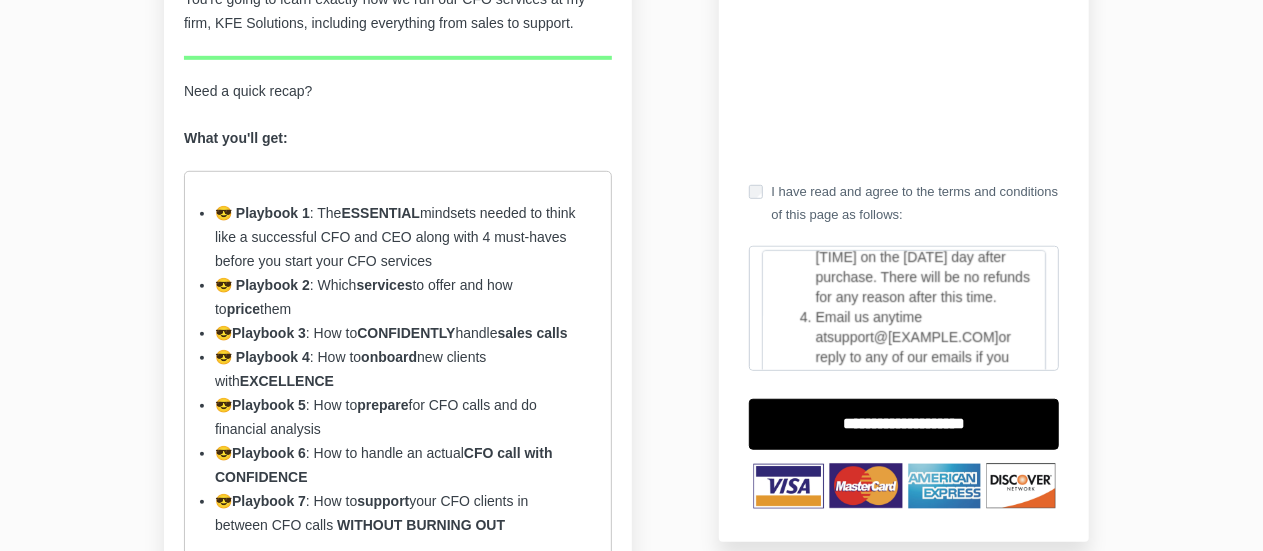 scroll, scrollTop: 54, scrollLeft: 0, axis: vertical 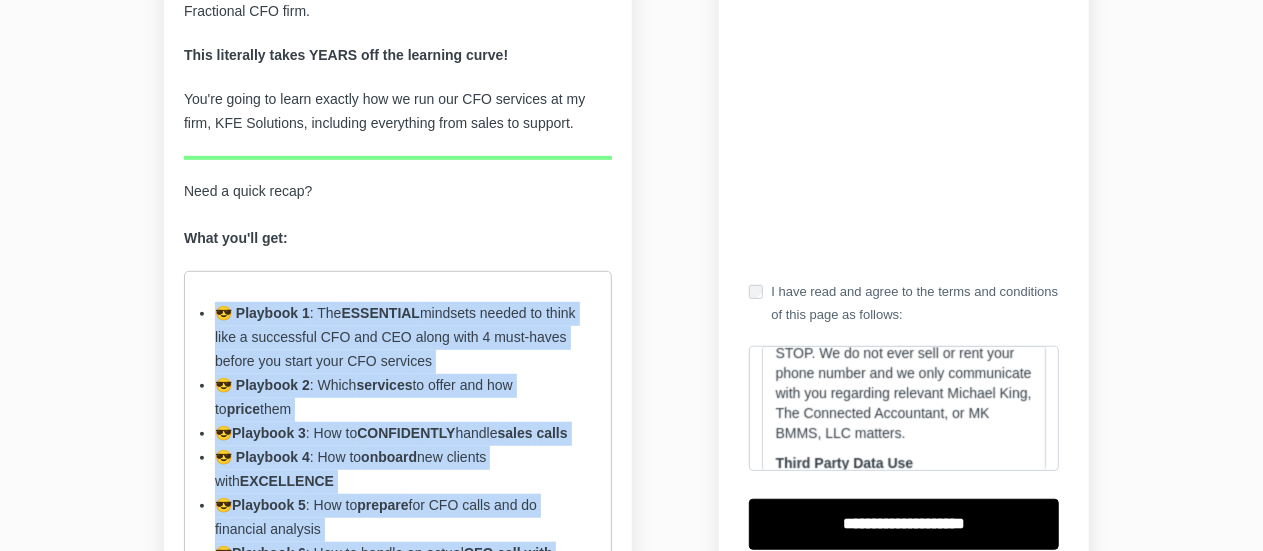 drag, startPoint x: 556, startPoint y: 327, endPoint x: 219, endPoint y: 310, distance: 337.4285 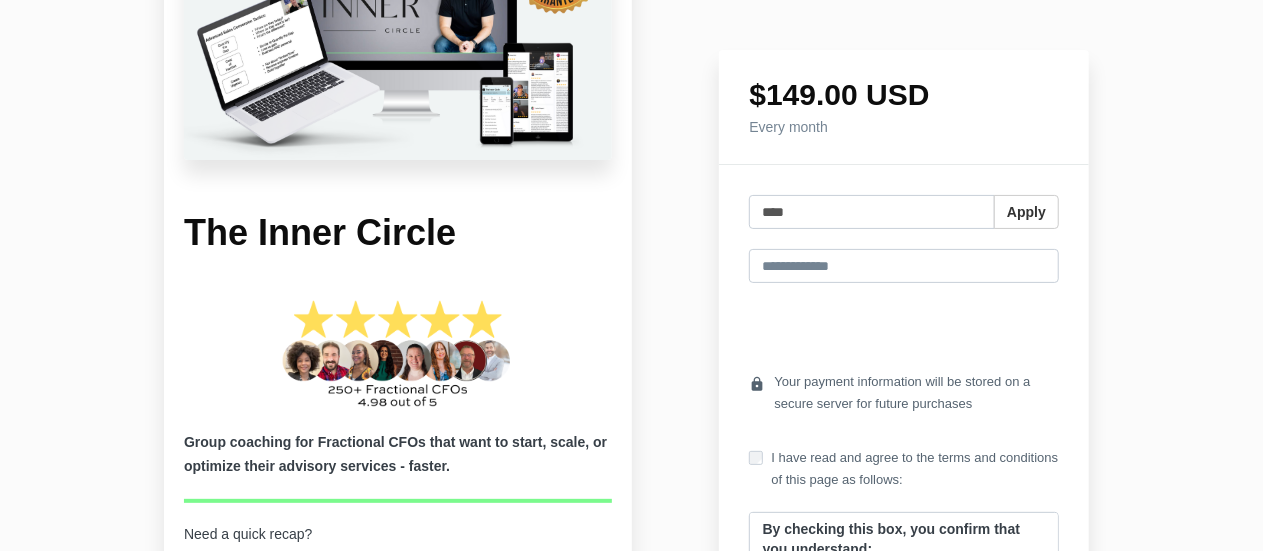 scroll, scrollTop: 200, scrollLeft: 0, axis: vertical 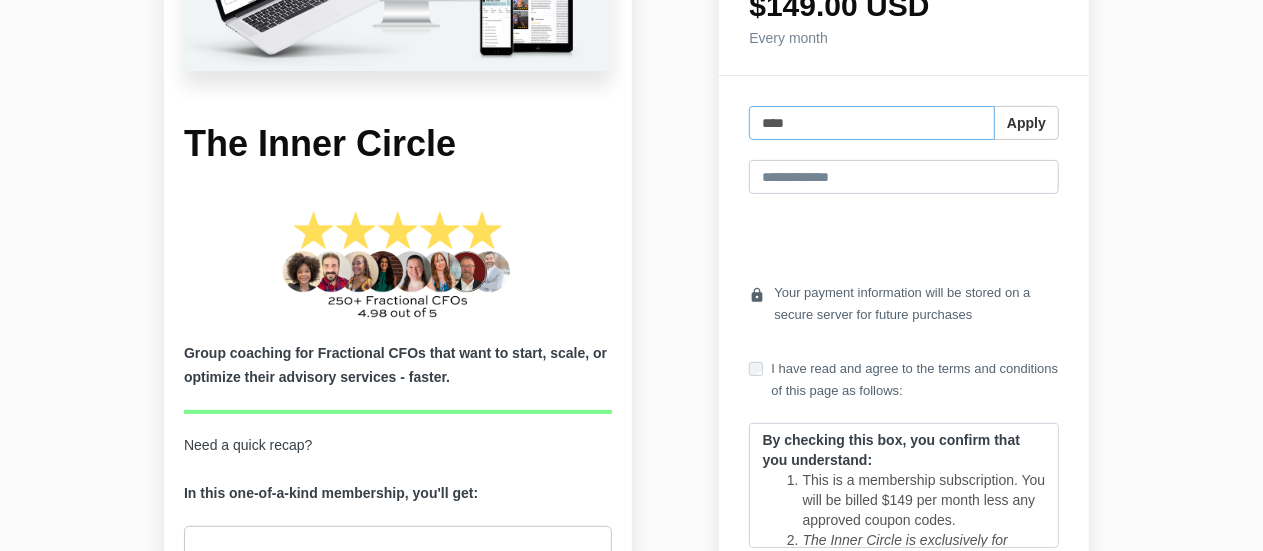 drag, startPoint x: 830, startPoint y: 127, endPoint x: 638, endPoint y: 116, distance: 192.31485 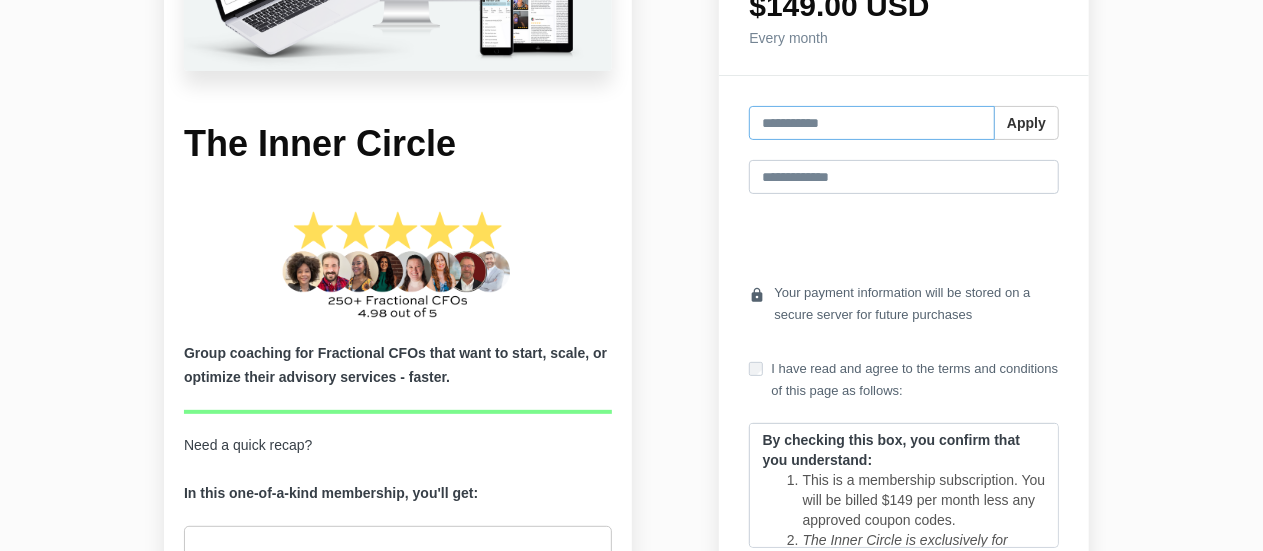 type 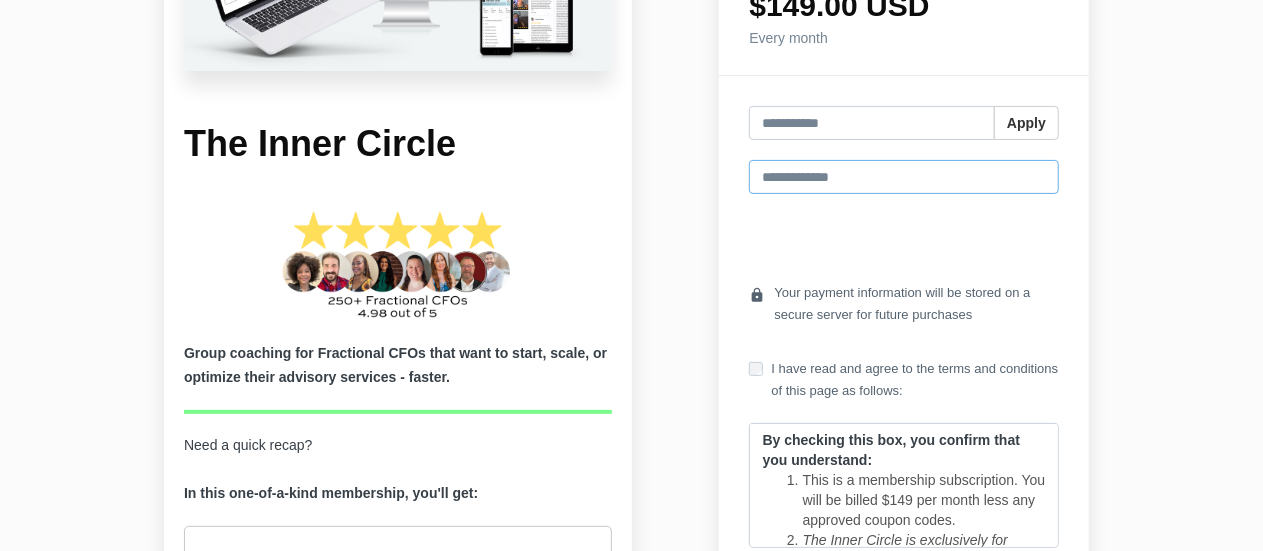 click at bounding box center [904, 177] 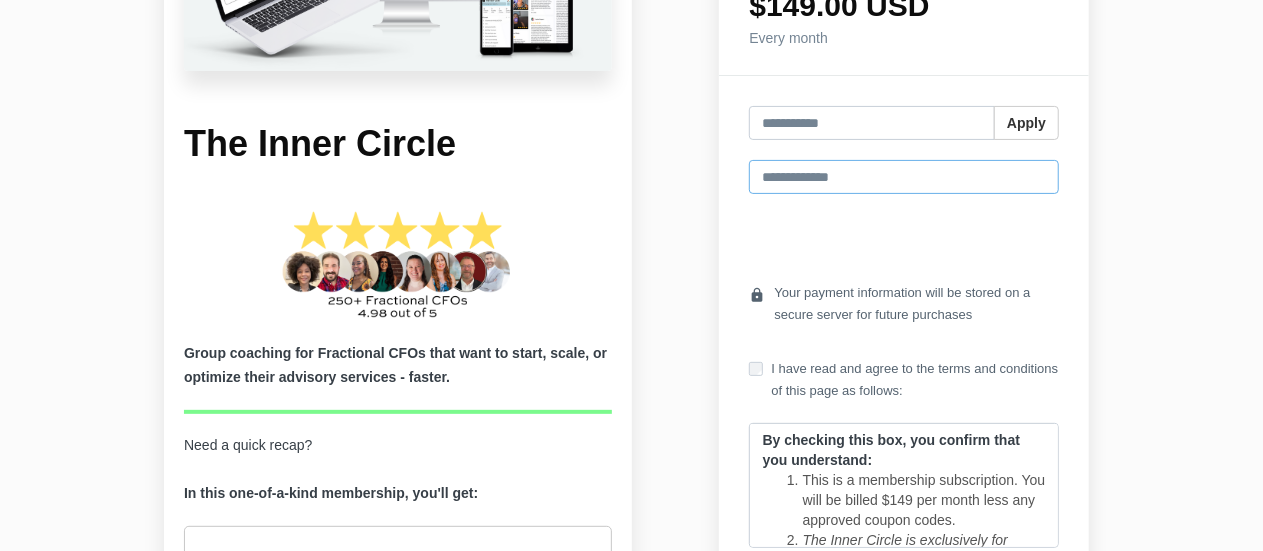 type on "**********" 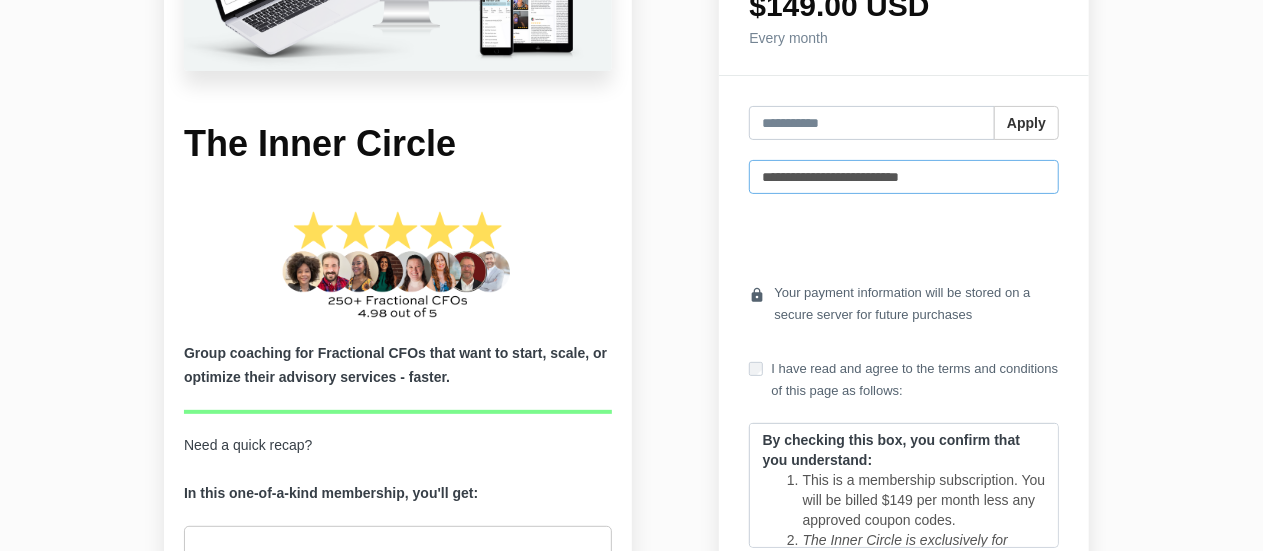 scroll, scrollTop: 0, scrollLeft: 0, axis: both 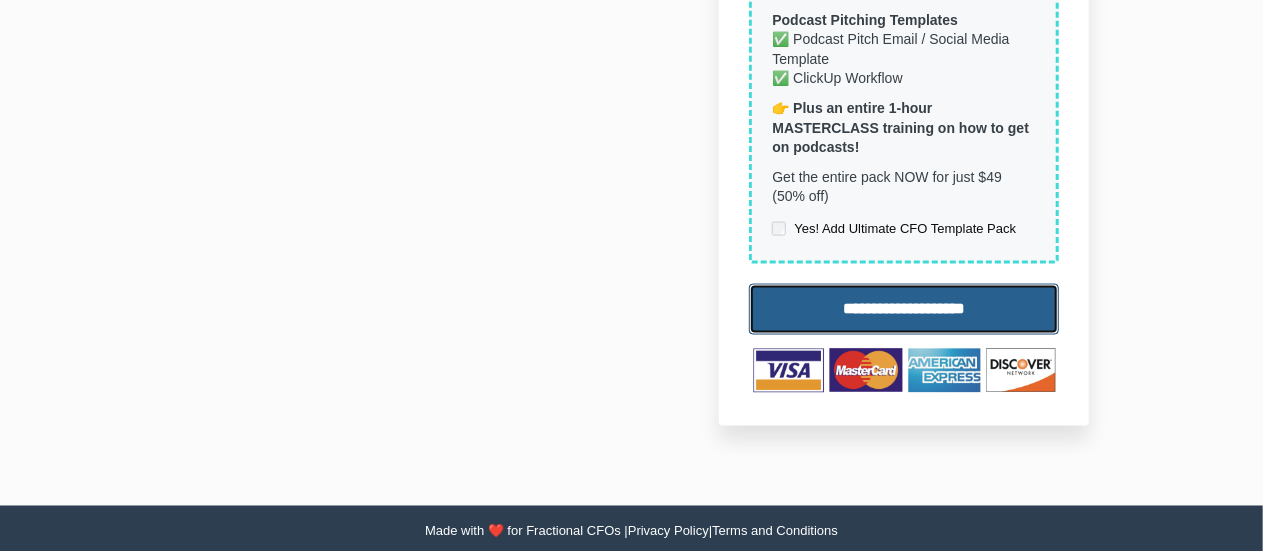 click on "**********" at bounding box center (904, 309) 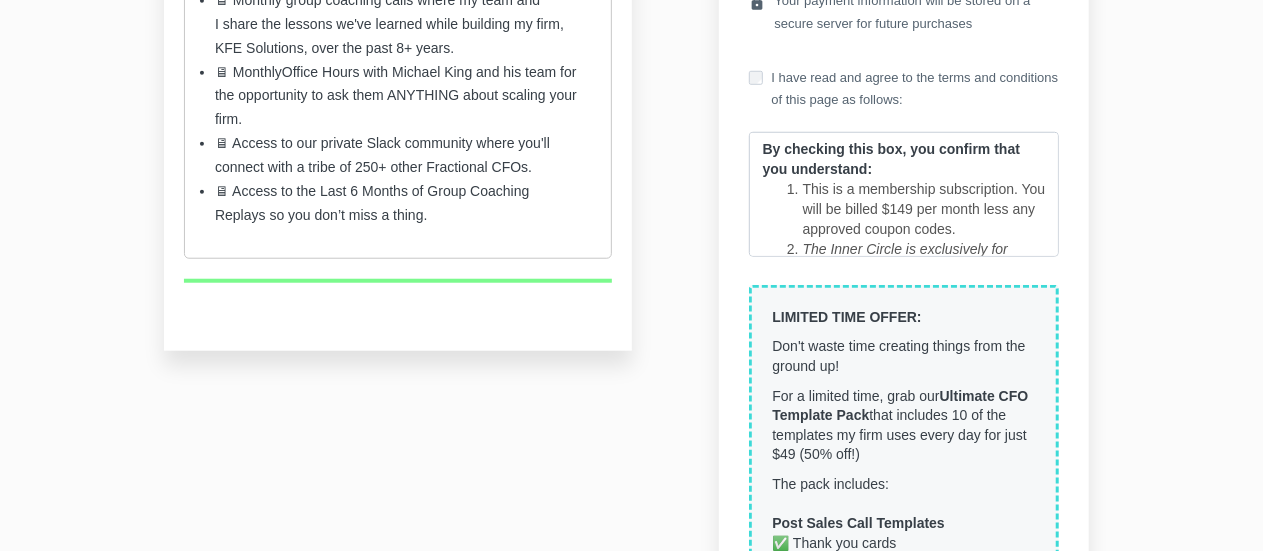 type on "**********" 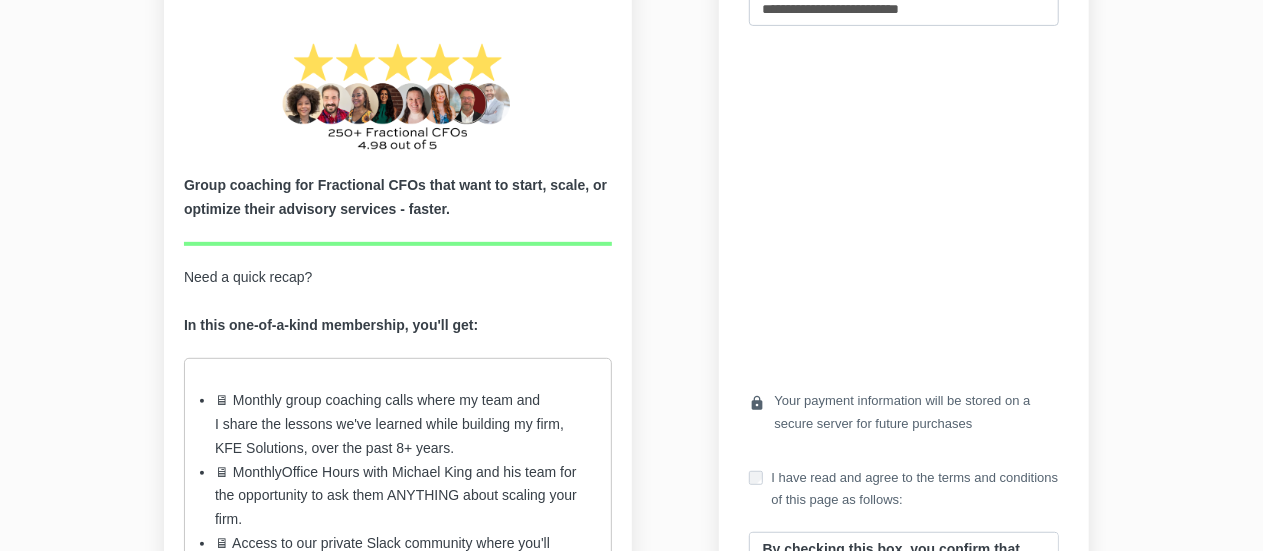 scroll, scrollTop: 268, scrollLeft: 0, axis: vertical 